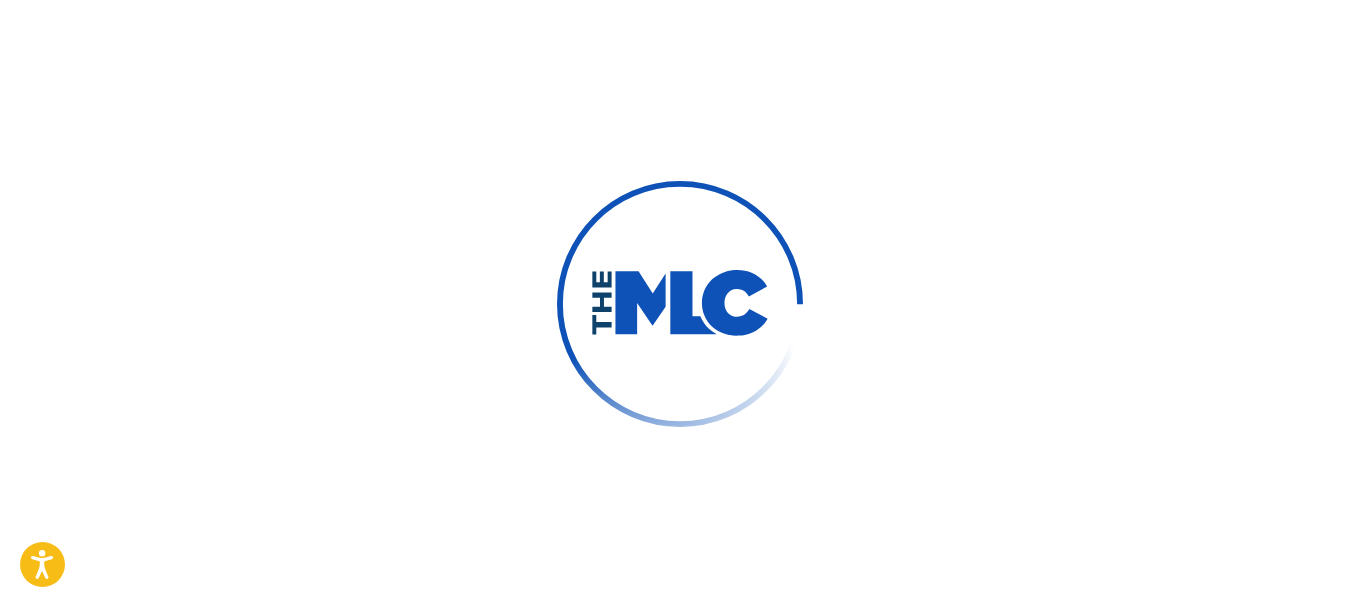 scroll, scrollTop: 0, scrollLeft: 0, axis: both 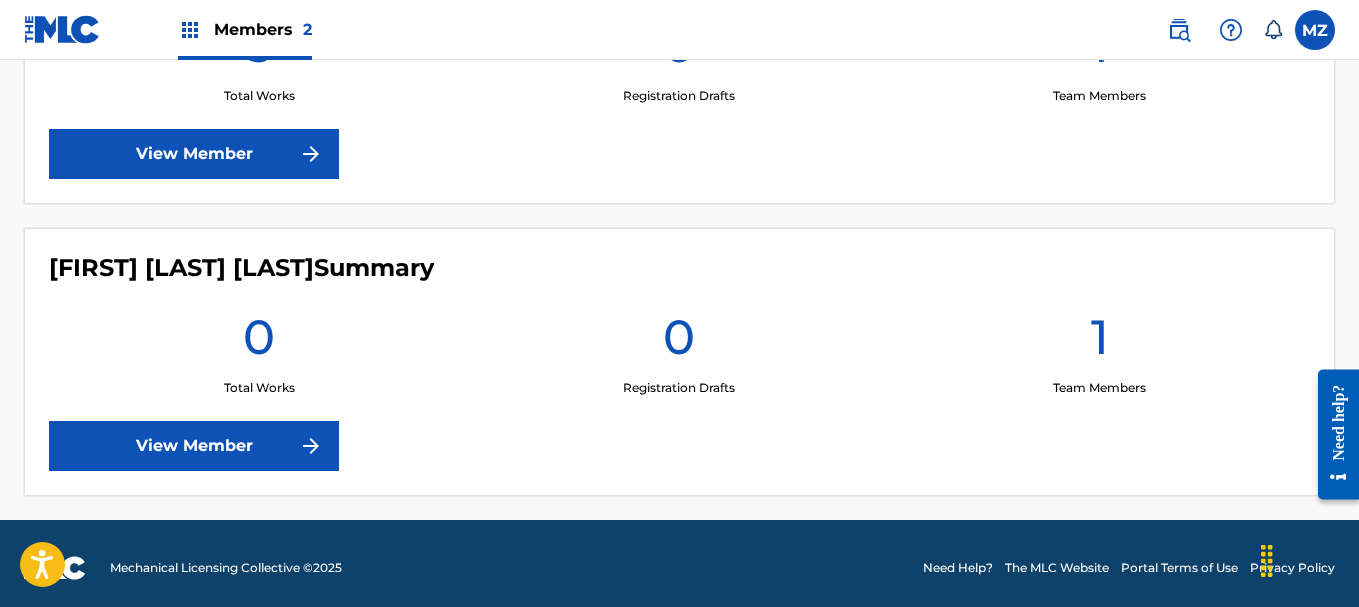 click on "View Member" at bounding box center (194, 154) 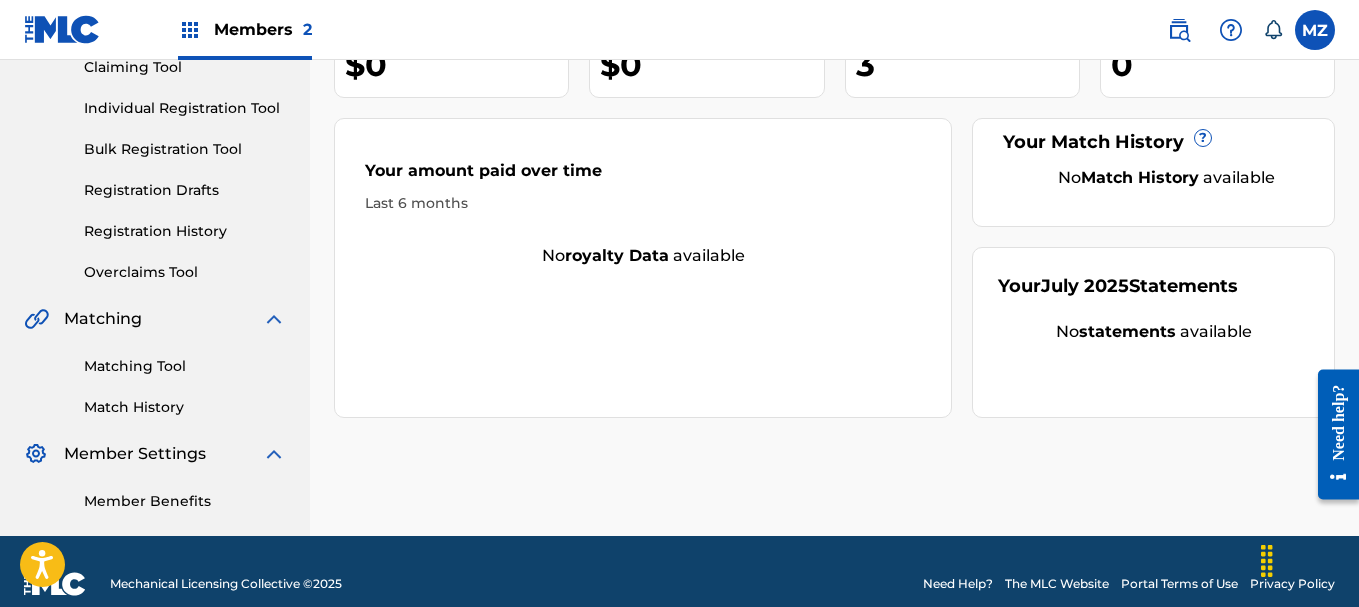 scroll, scrollTop: 252, scrollLeft: 0, axis: vertical 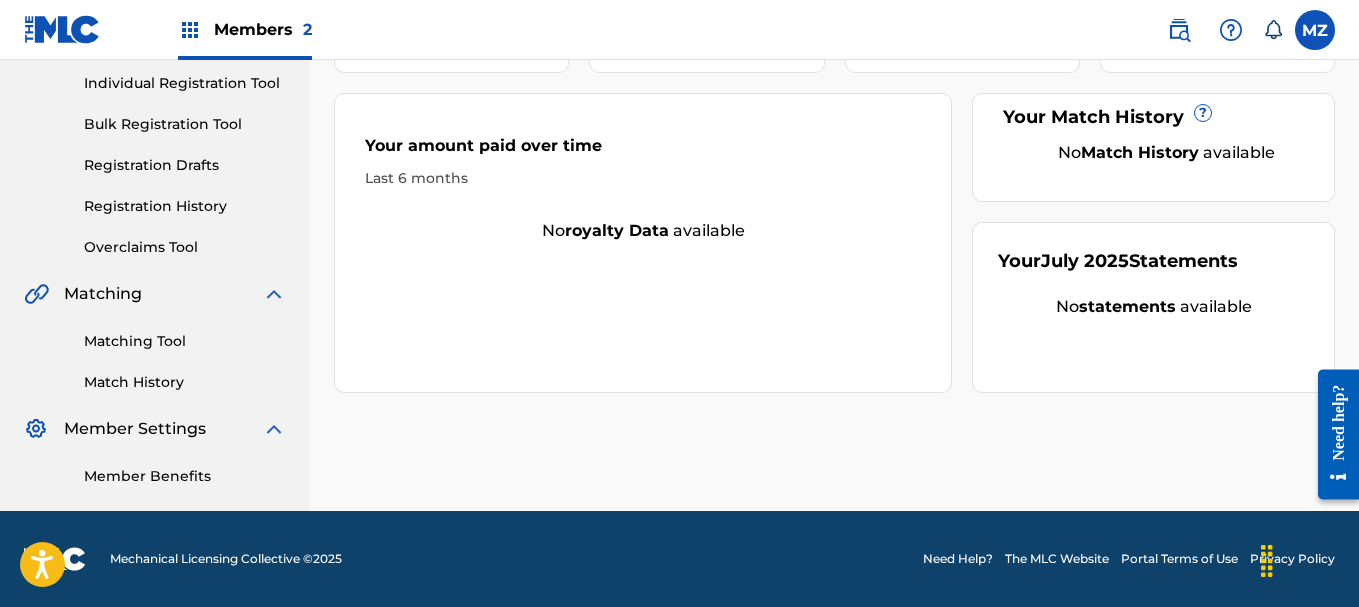 click on "Matching Tool" at bounding box center [185, 341] 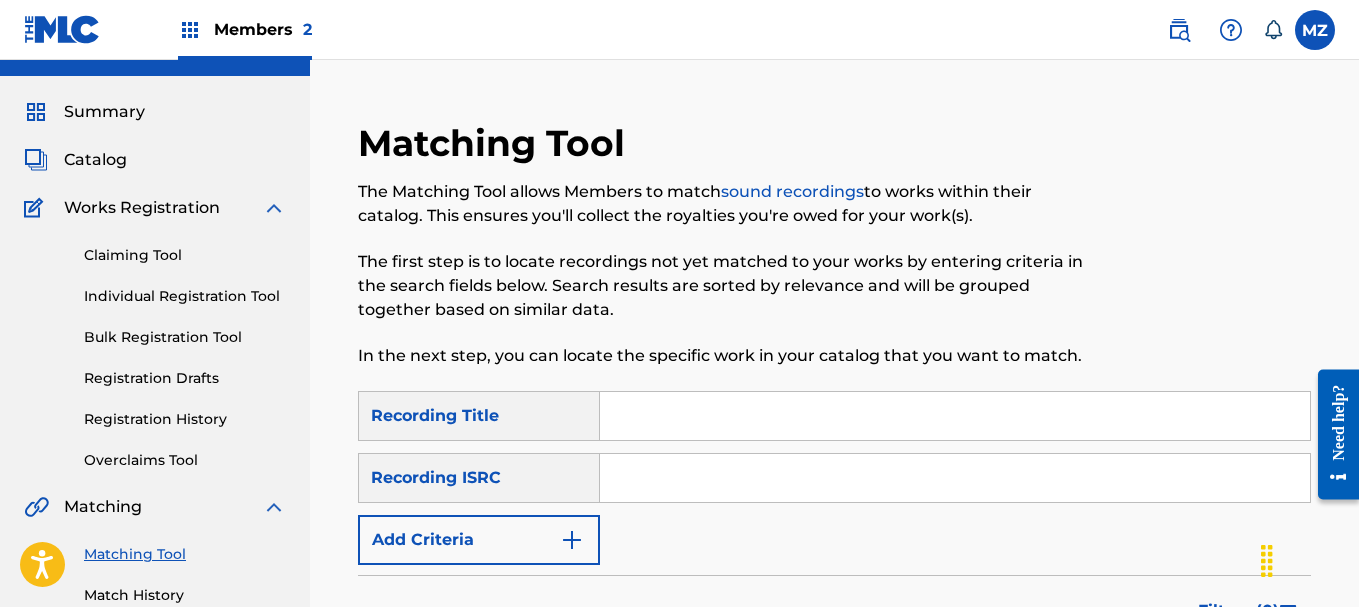 scroll, scrollTop: 0, scrollLeft: 0, axis: both 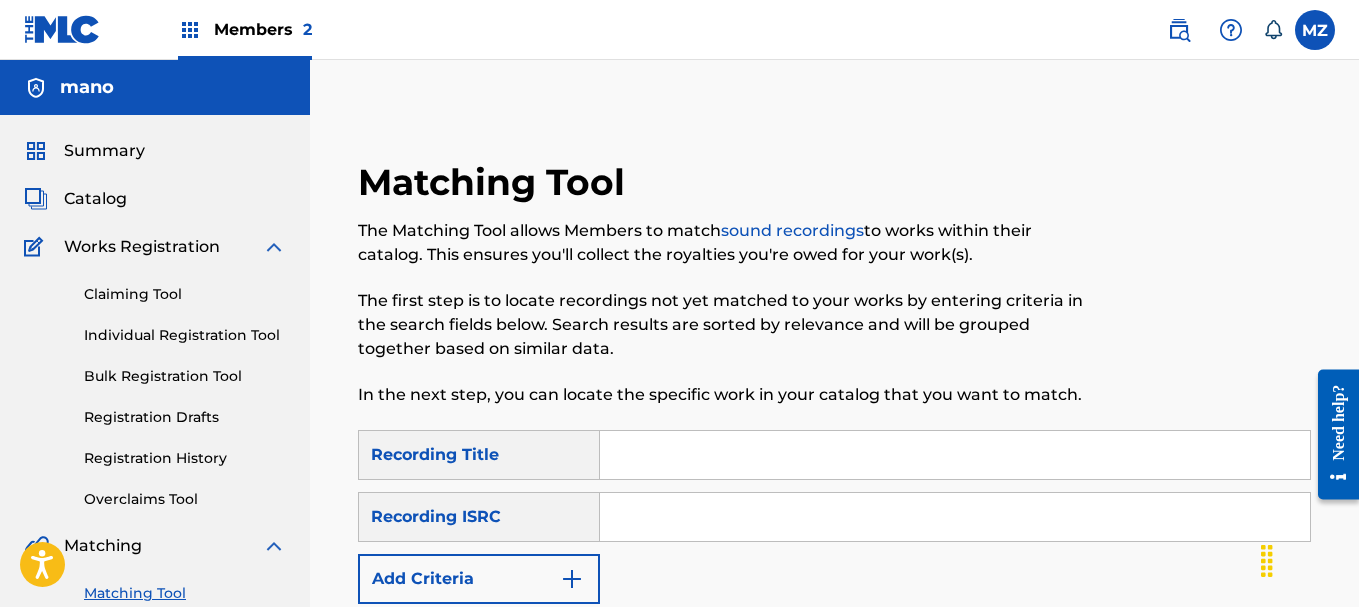 paste on "QZTAY2288465" 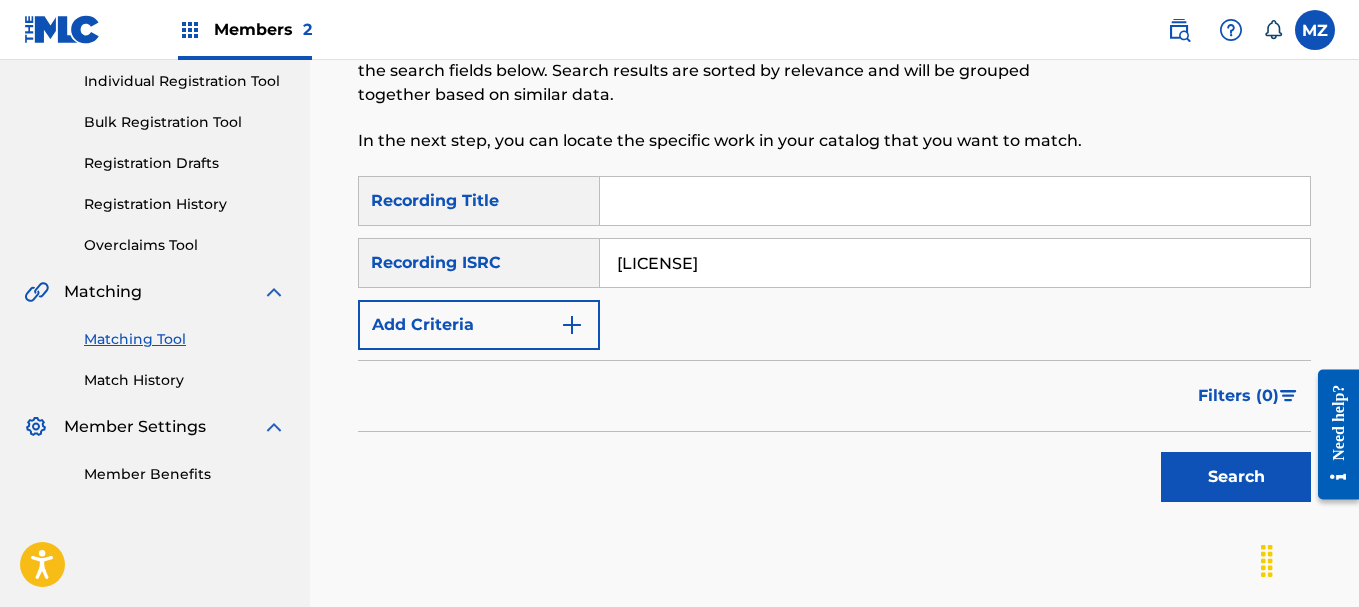 scroll, scrollTop: 367, scrollLeft: 0, axis: vertical 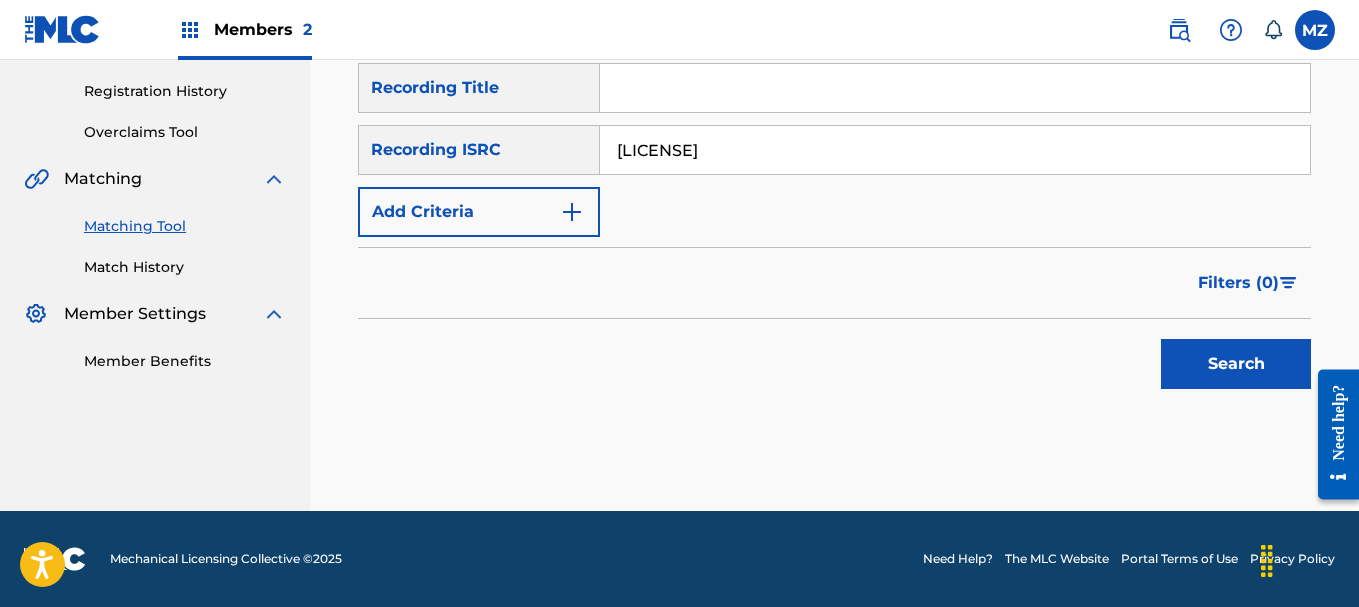 type on "QZTAY2288465" 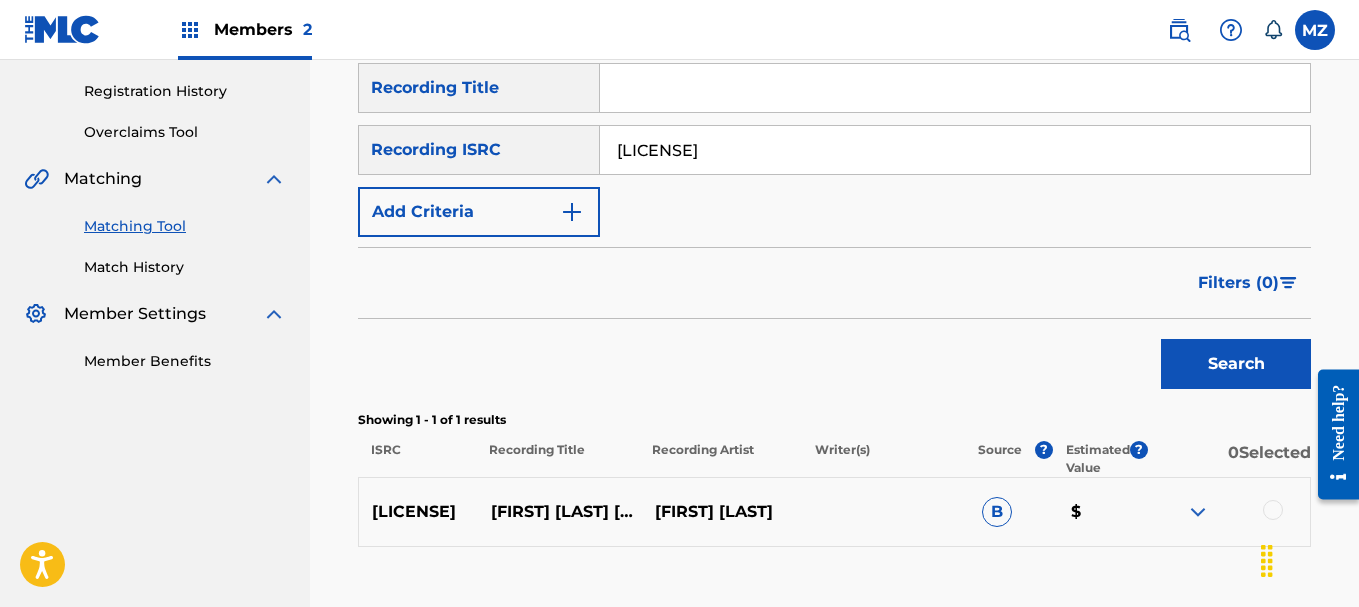 click at bounding box center [1198, 512] 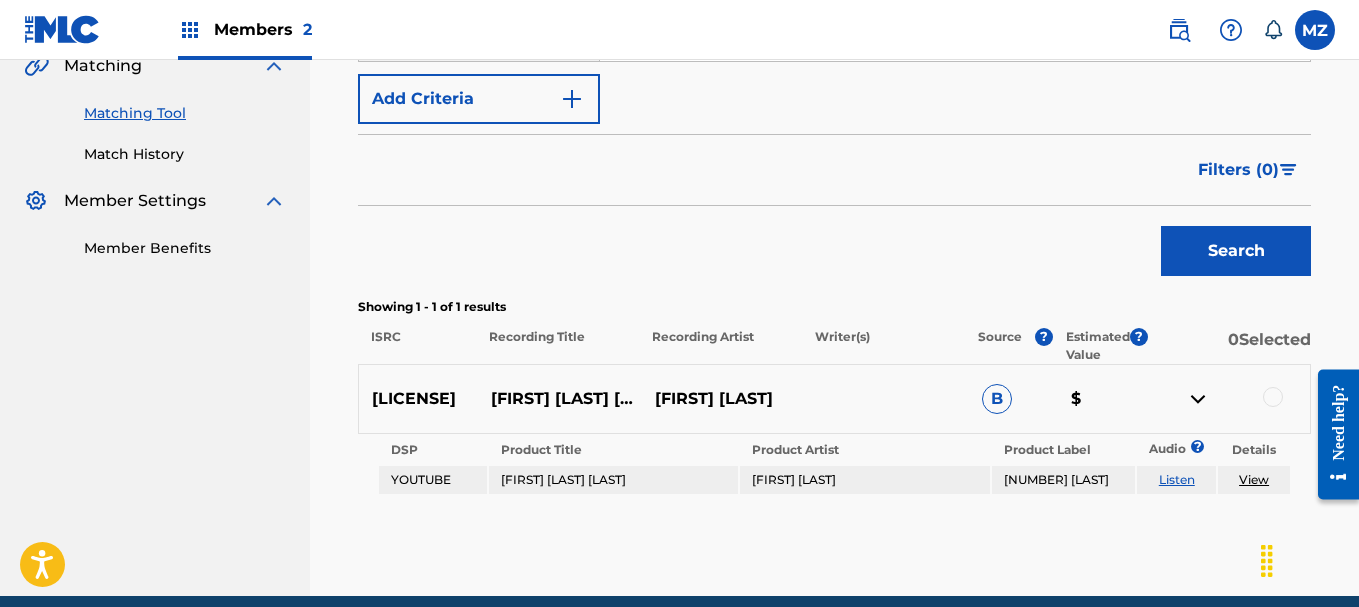 scroll, scrollTop: 567, scrollLeft: 0, axis: vertical 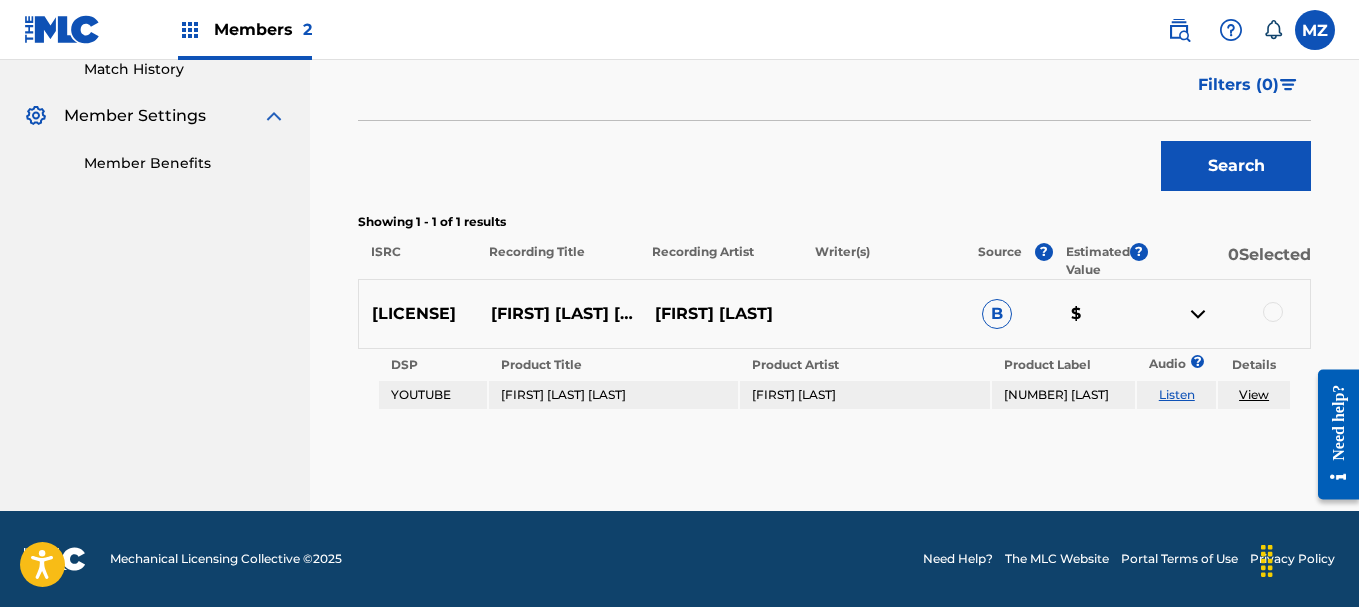 click on "Listen" at bounding box center [1177, 394] 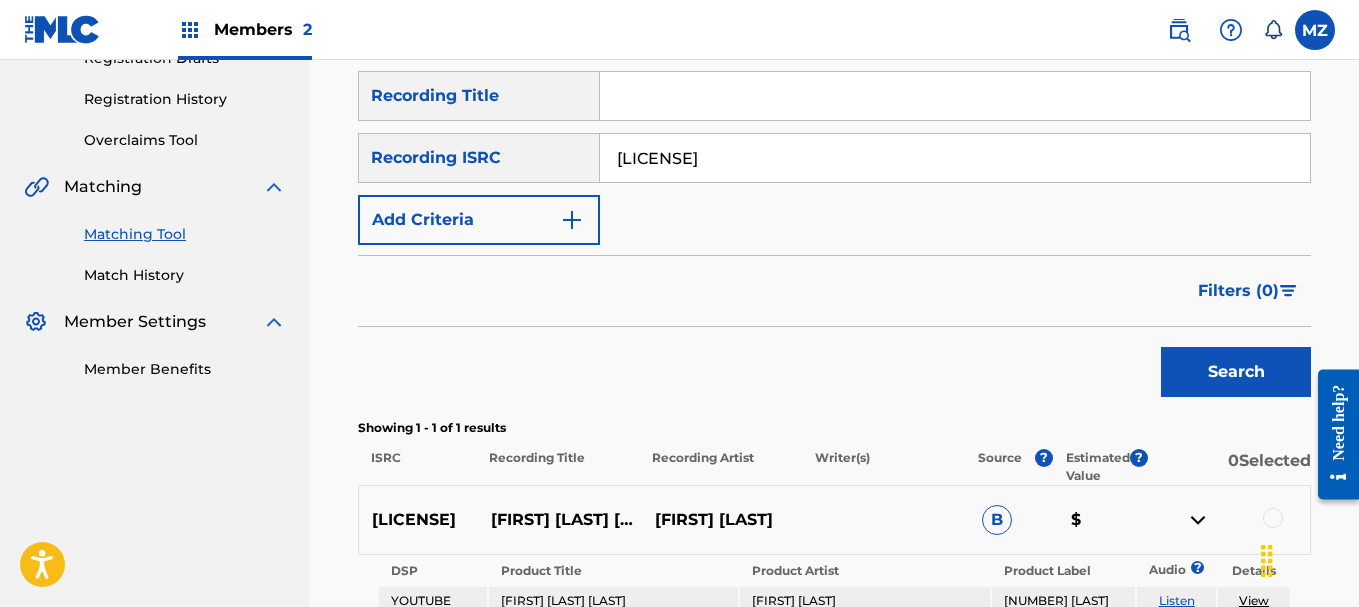 scroll, scrollTop: 67, scrollLeft: 0, axis: vertical 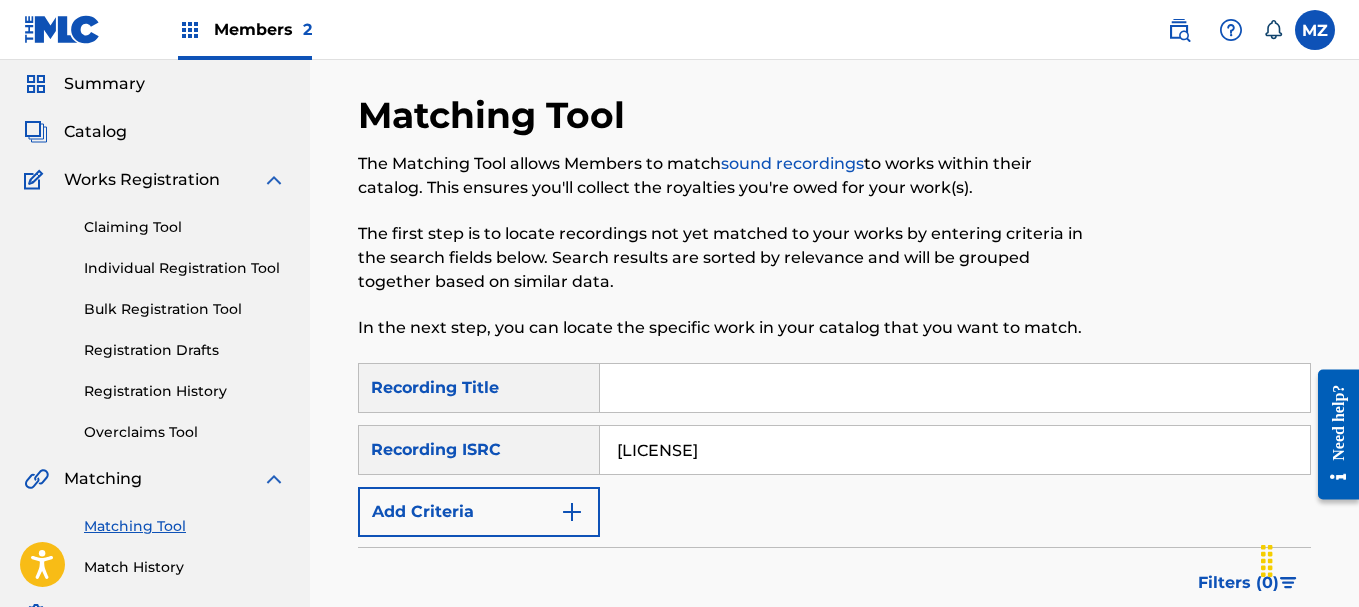 click on "QZTAY2288465" at bounding box center [955, 450] 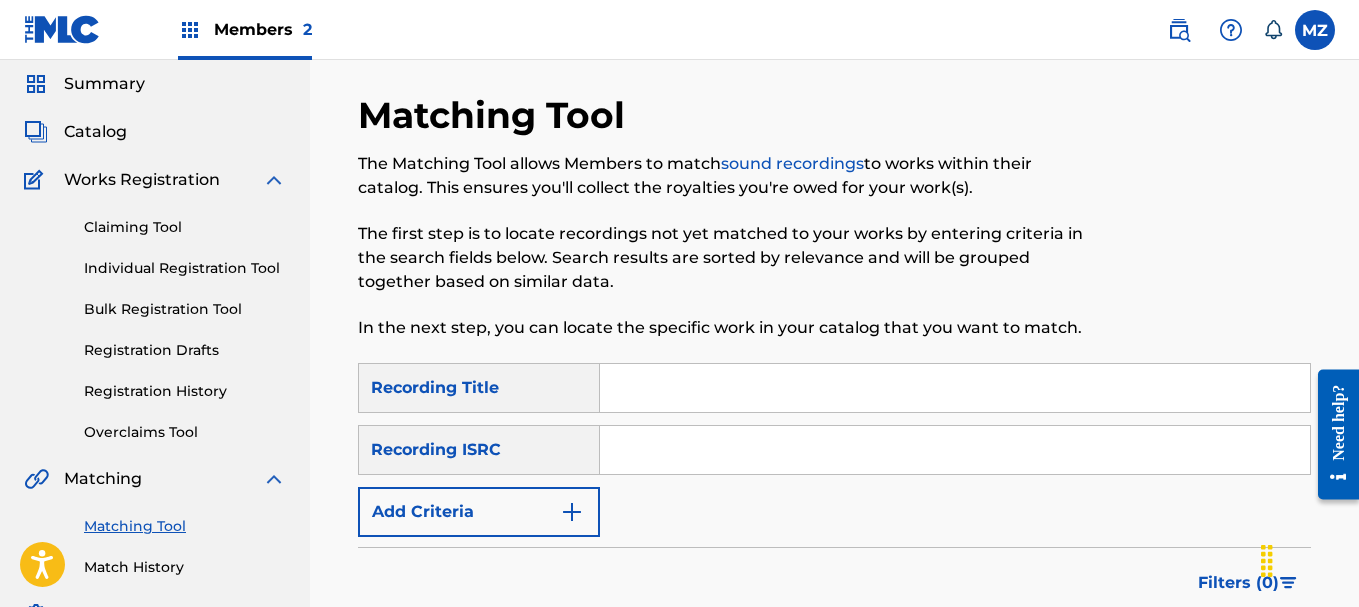 type 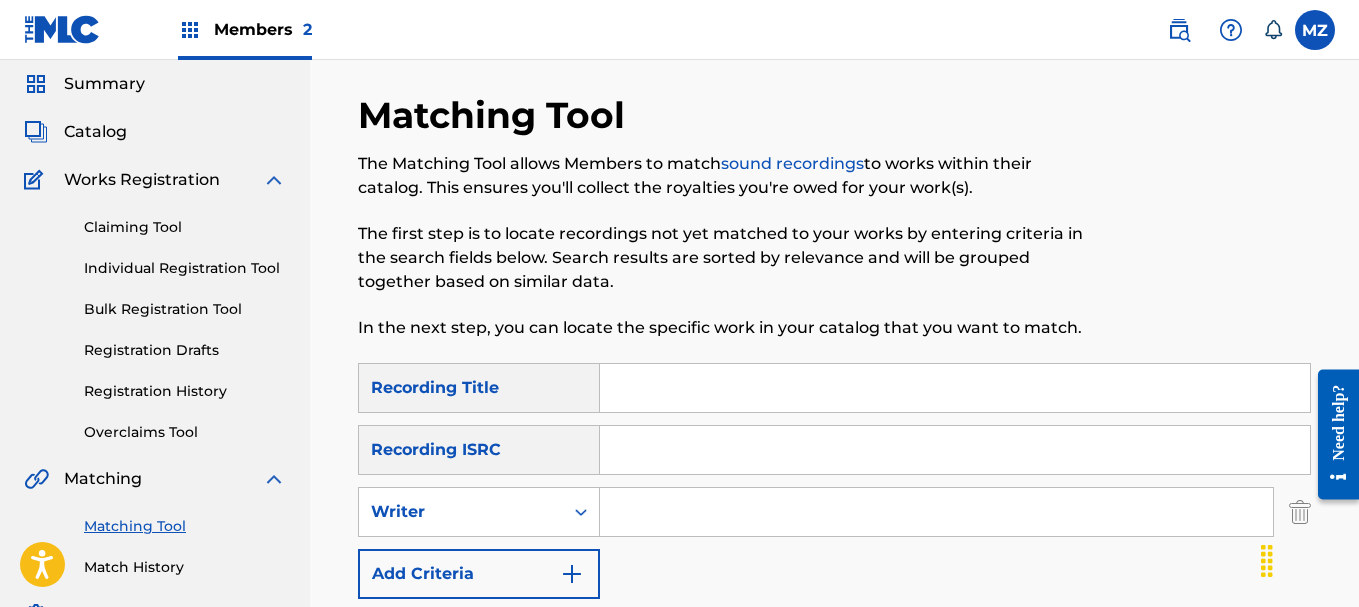 paste on "ayam" 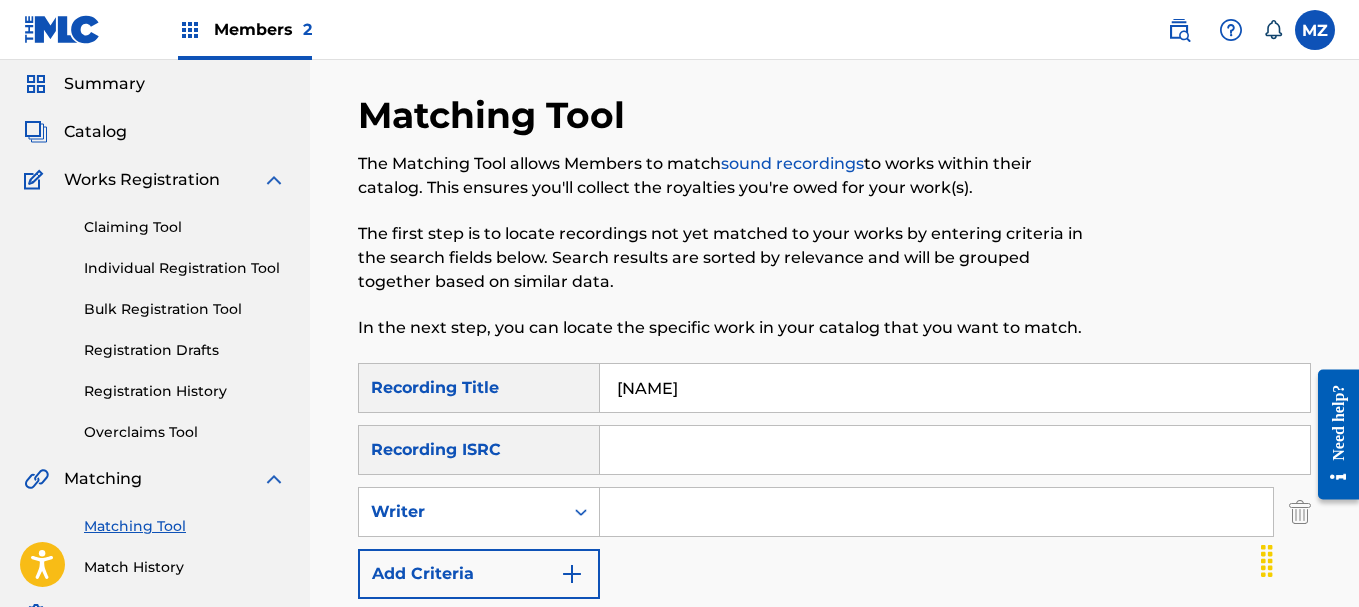 type on "Ayam Sineen" 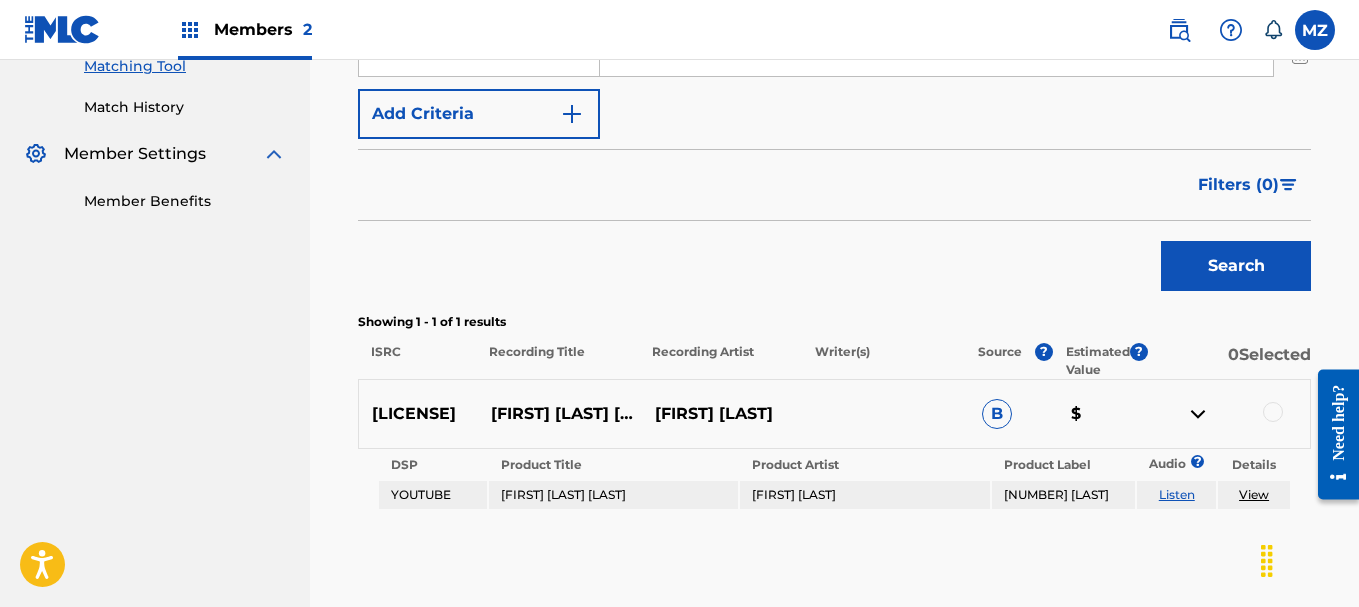 scroll, scrollTop: 635, scrollLeft: 0, axis: vertical 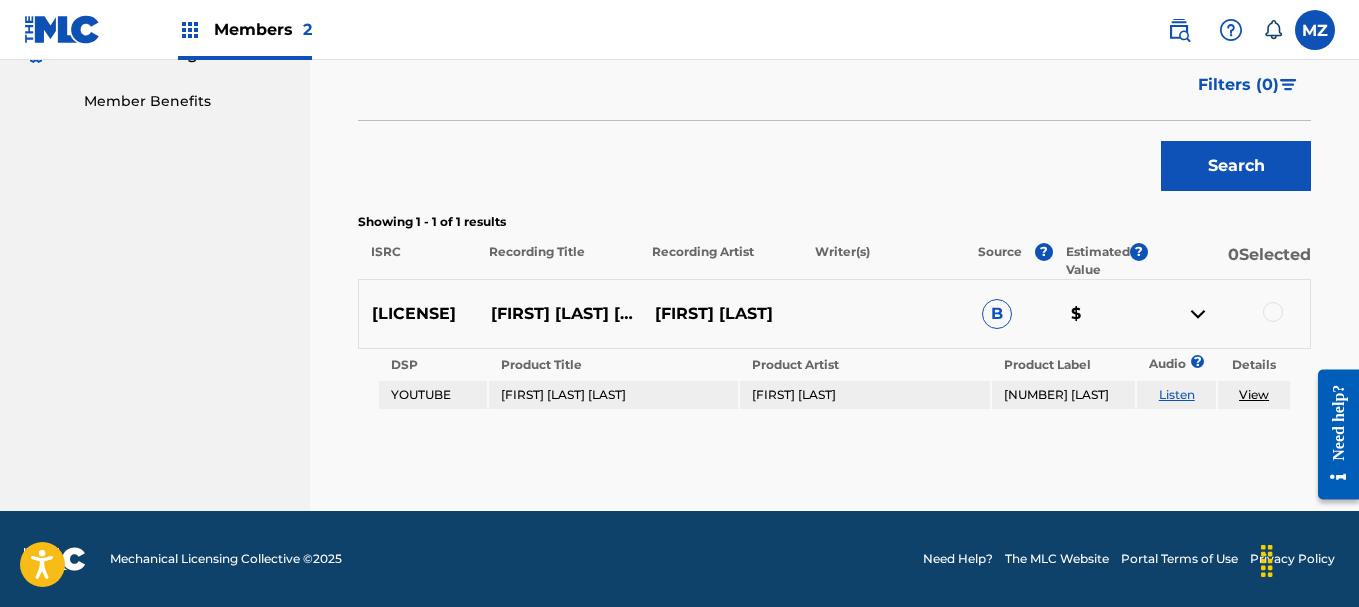 click on "Search" at bounding box center [1236, 166] 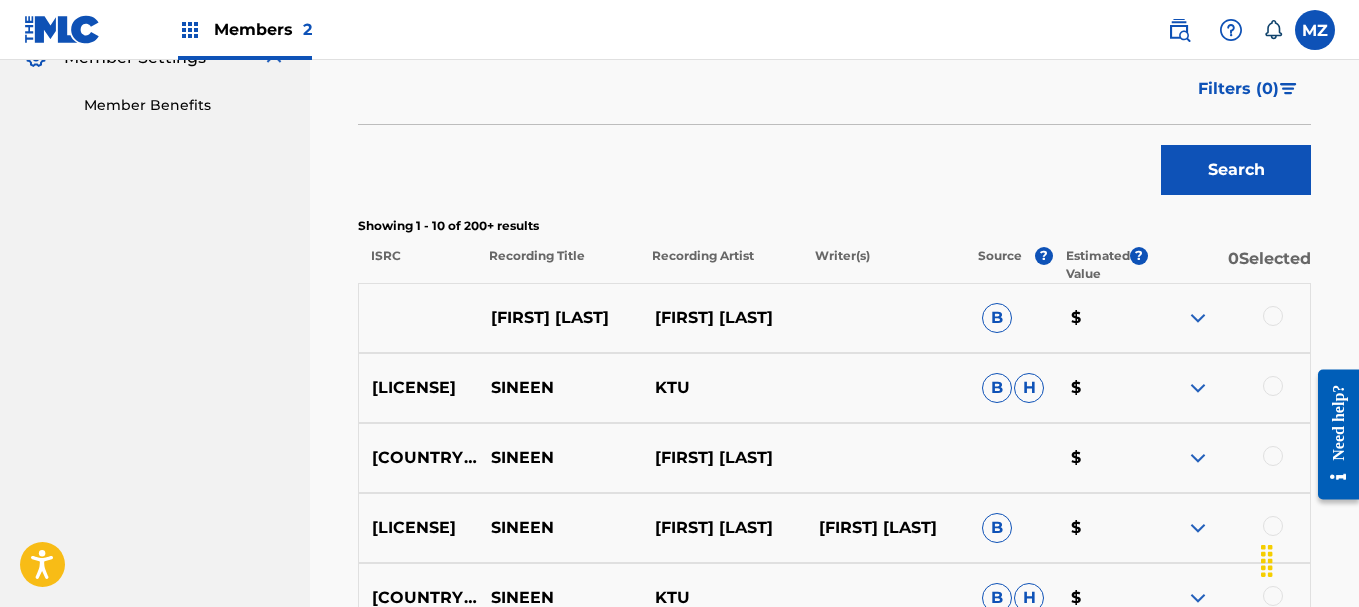 scroll, scrollTop: 635, scrollLeft: 0, axis: vertical 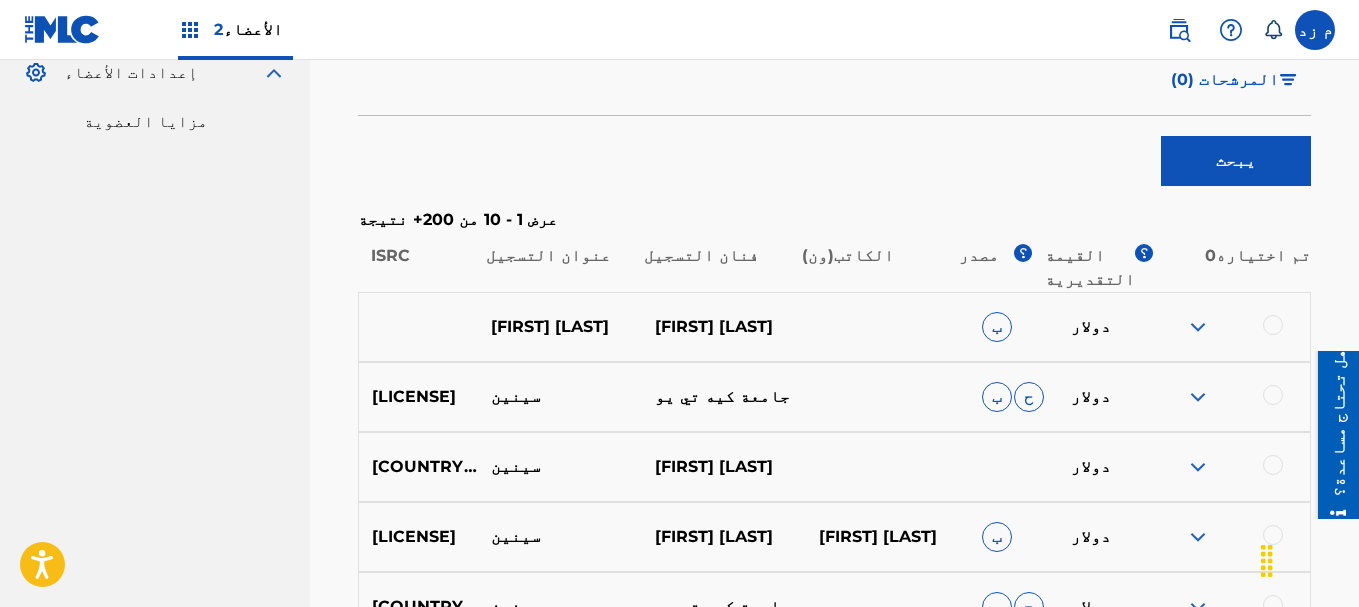click at bounding box center (1198, 327) 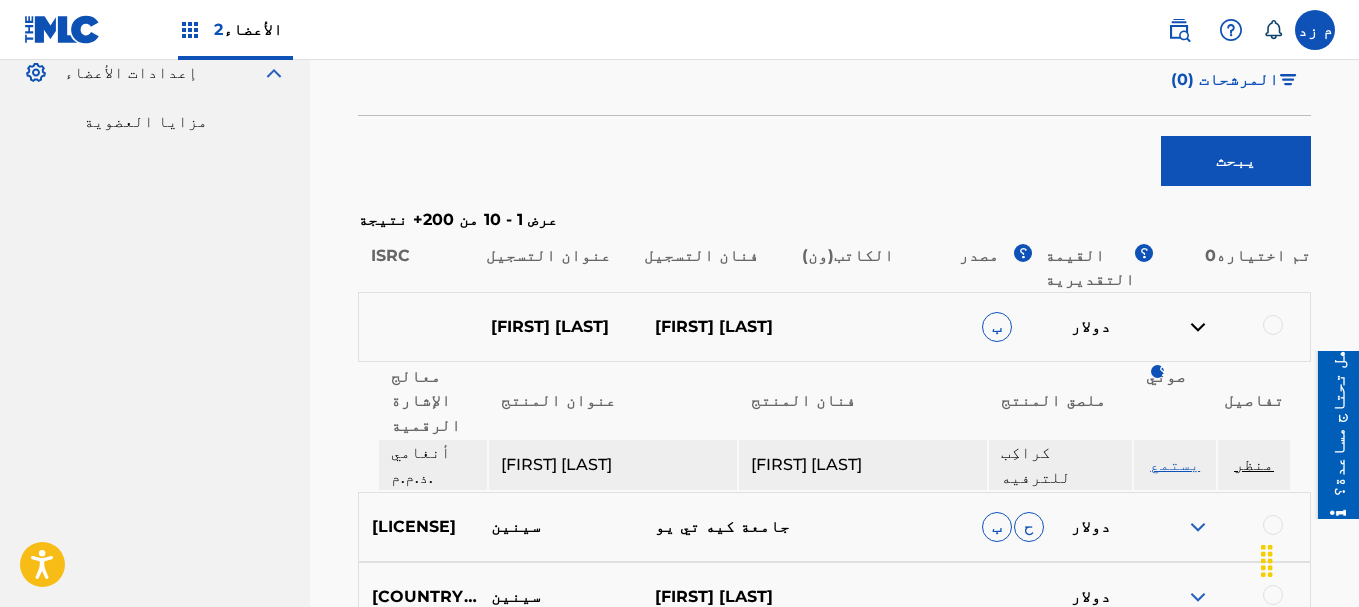 click on "منظر" at bounding box center [1254, 464] 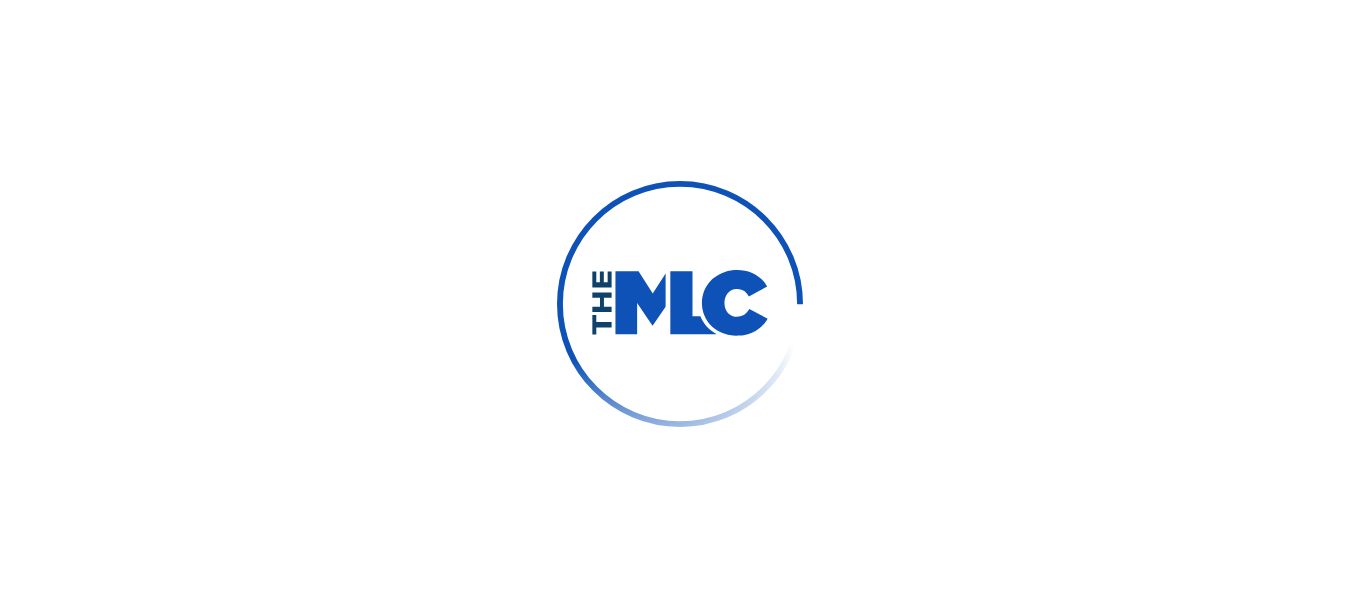 scroll, scrollTop: 0, scrollLeft: 0, axis: both 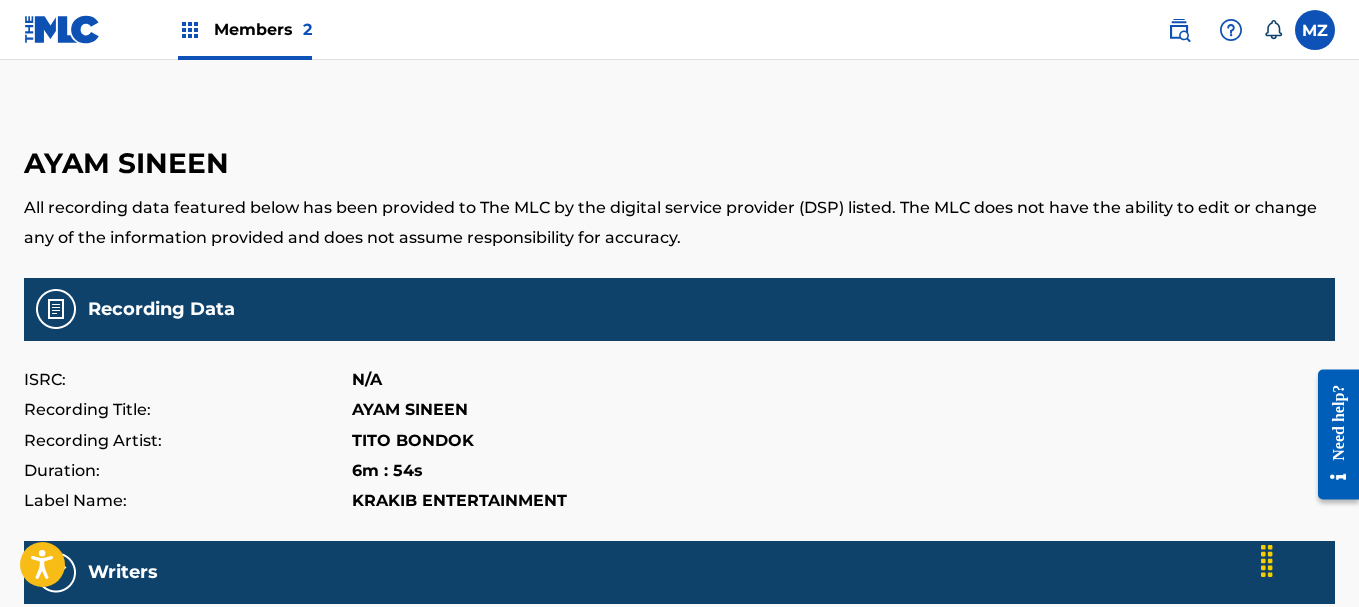 click on "AYAM SINEEN" at bounding box center (410, 410) 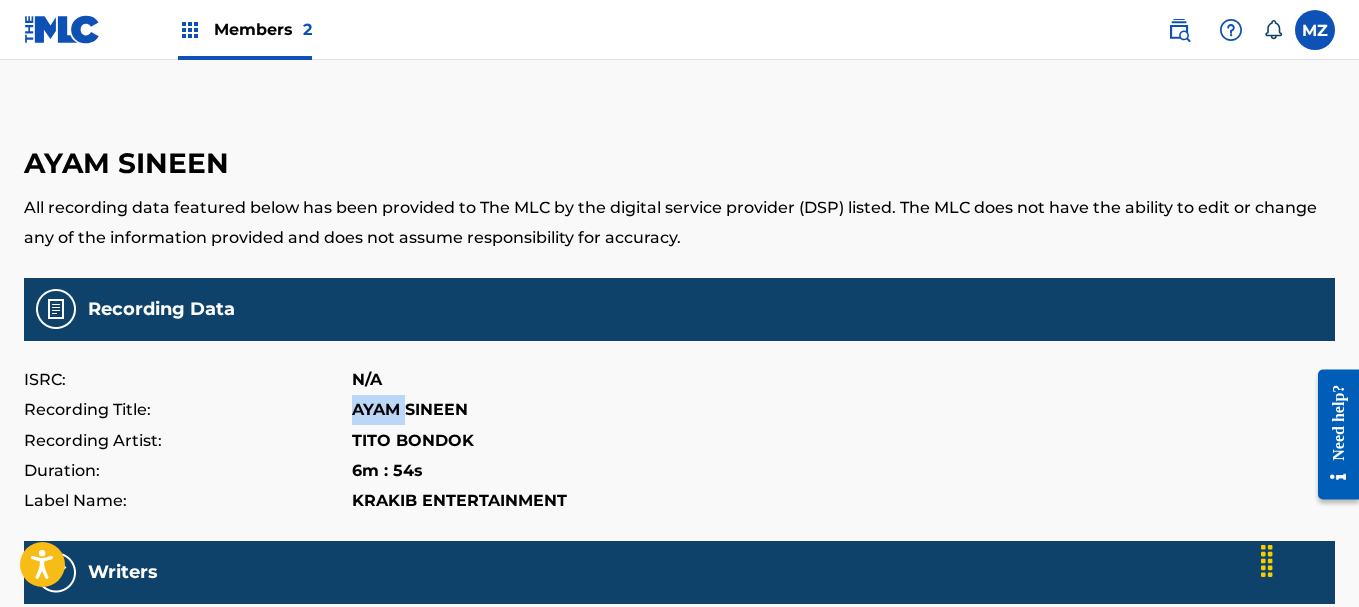 click on "AYAM SINEEN" at bounding box center (410, 410) 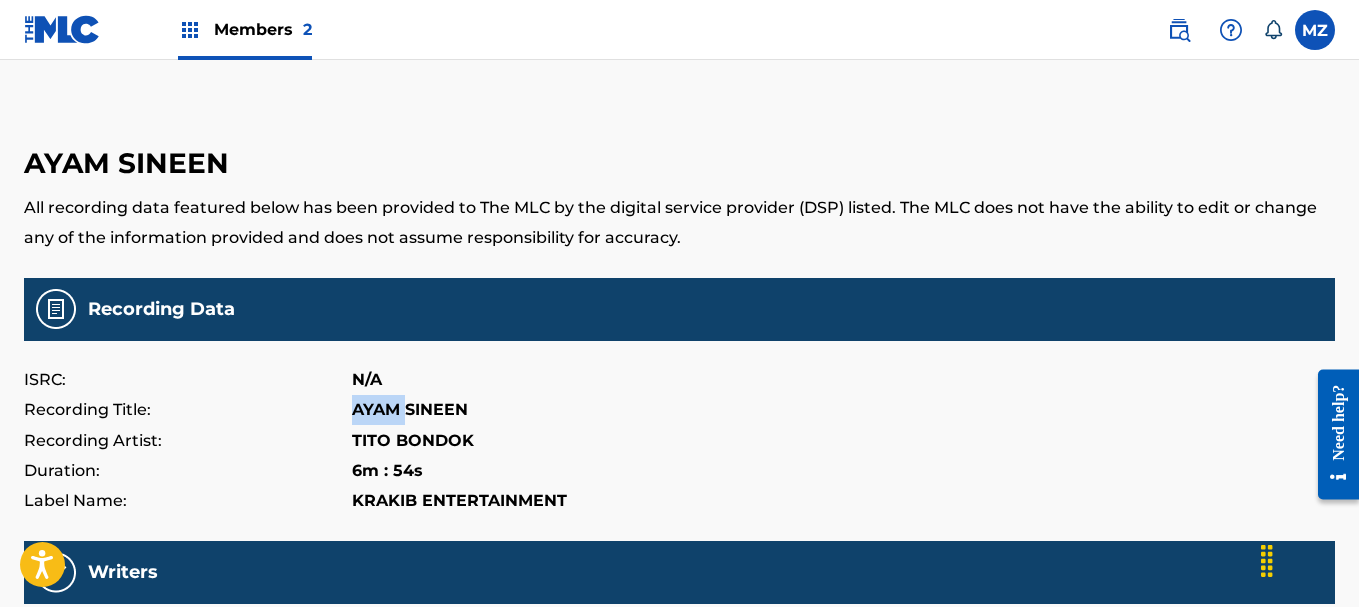 copy on "AYAM" 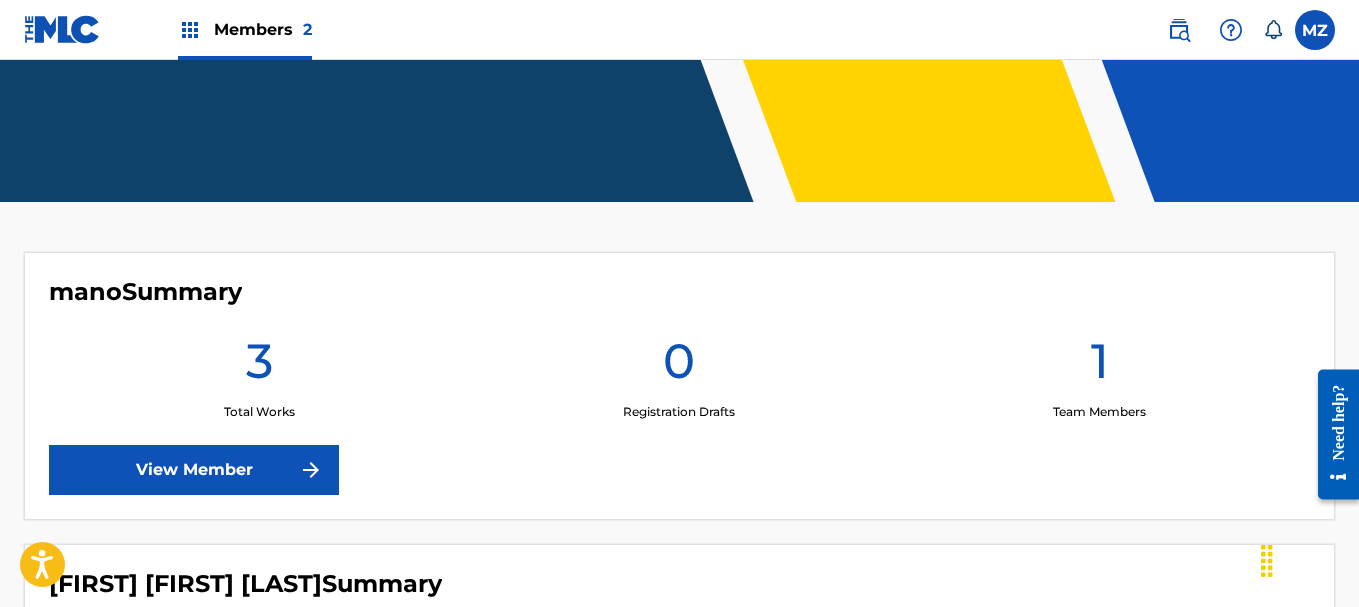 scroll, scrollTop: 400, scrollLeft: 0, axis: vertical 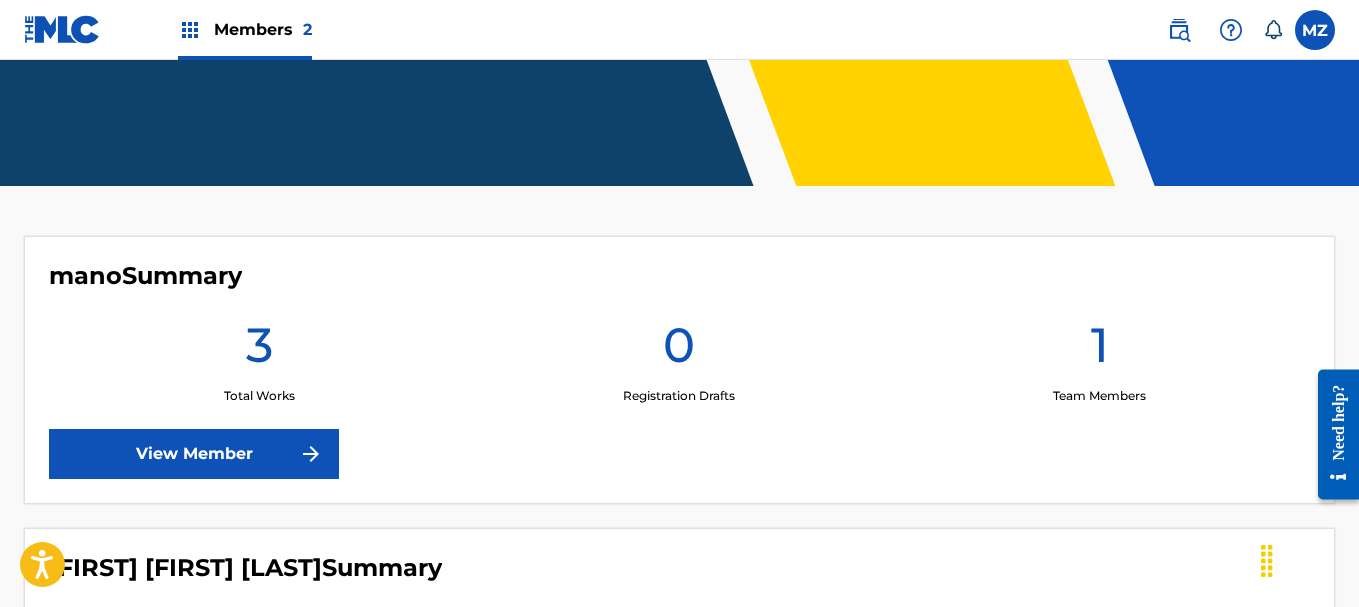 click on "View Member" at bounding box center (194, 454) 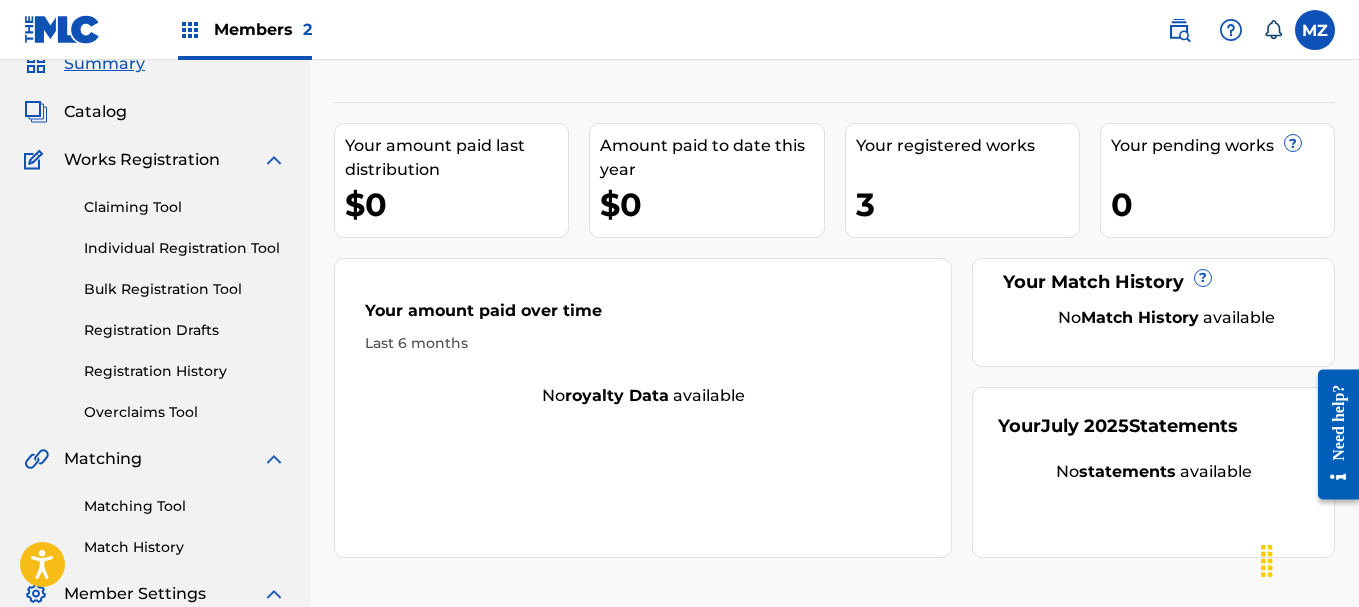 scroll, scrollTop: 100, scrollLeft: 0, axis: vertical 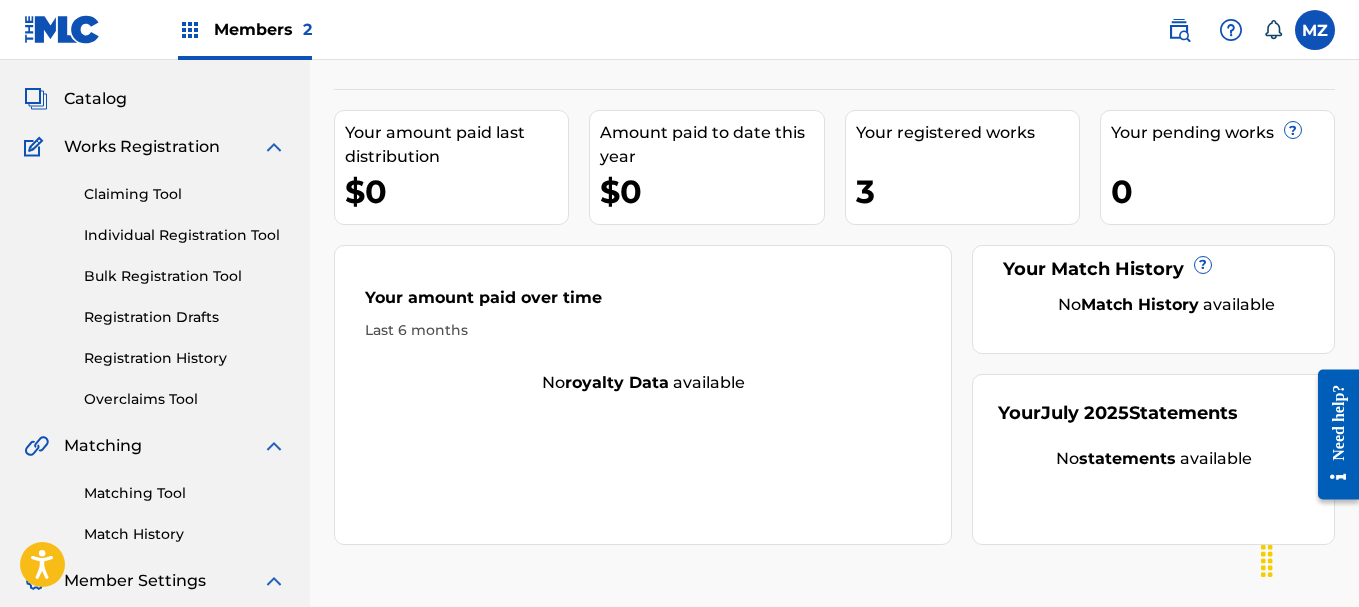 click on "Matching Tool" at bounding box center (185, 493) 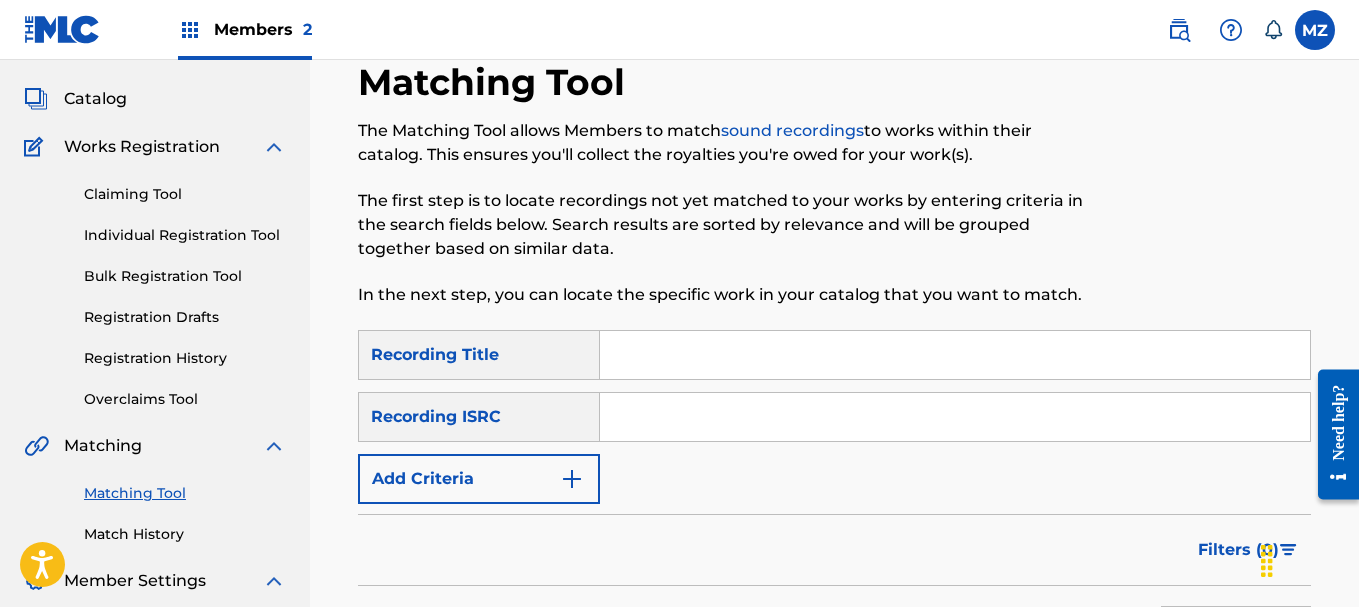 scroll, scrollTop: 0, scrollLeft: 0, axis: both 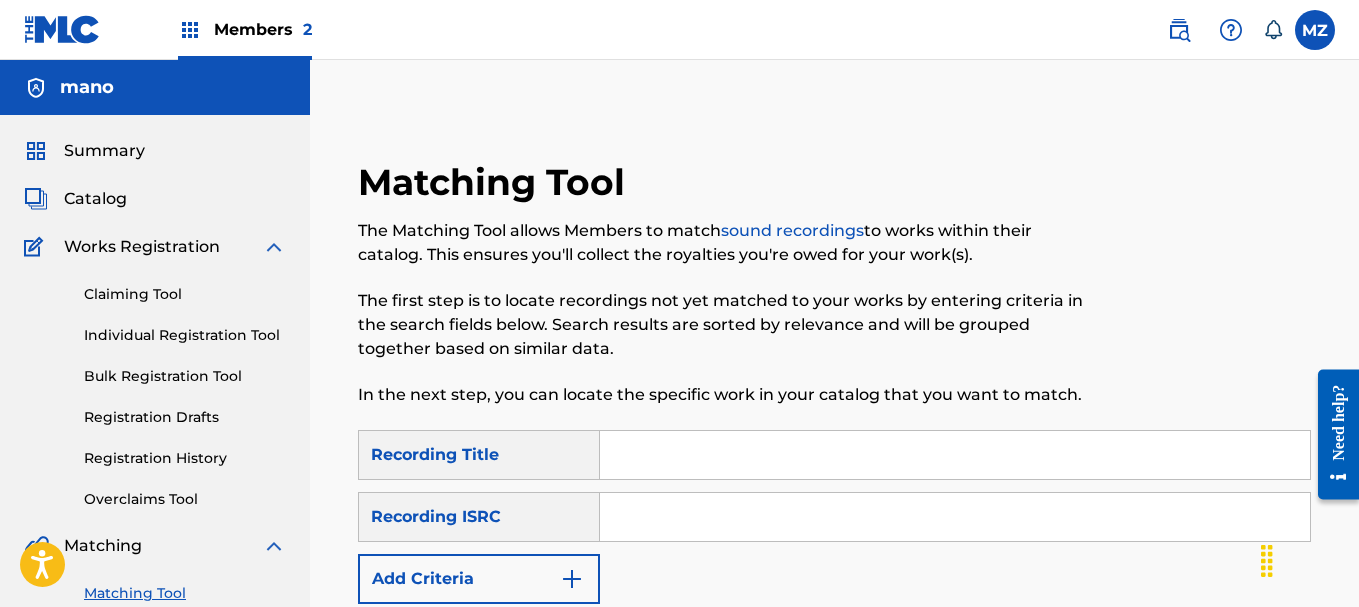 paste on "AYAM" 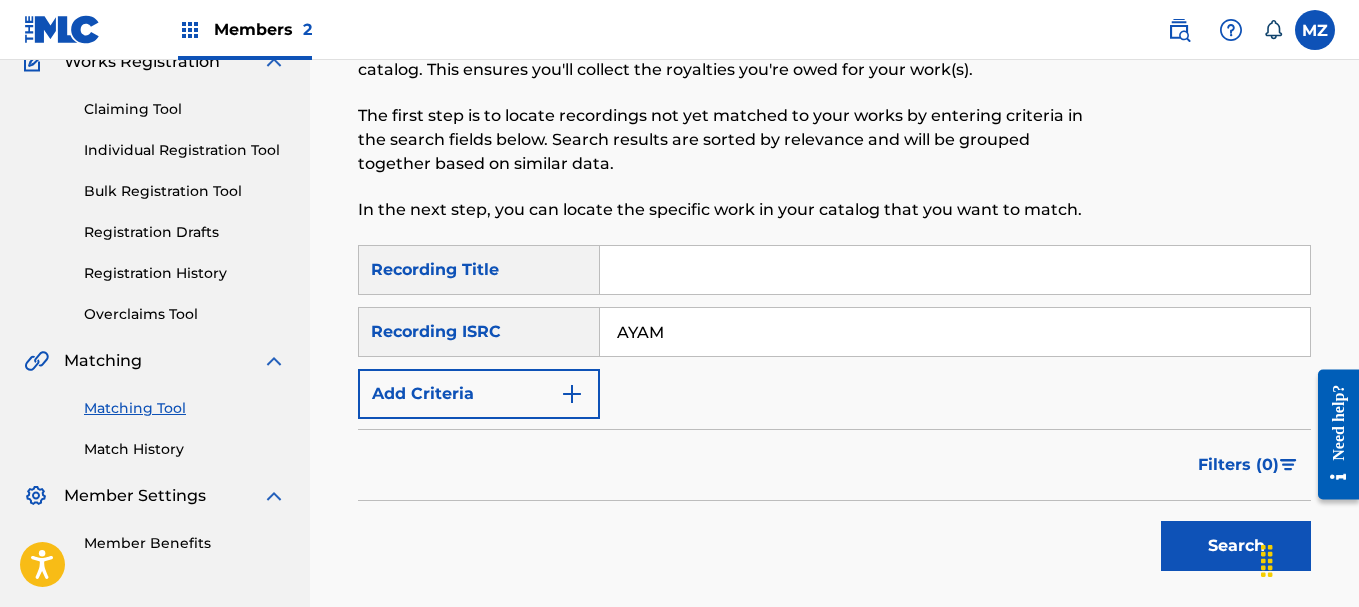 scroll, scrollTop: 200, scrollLeft: 0, axis: vertical 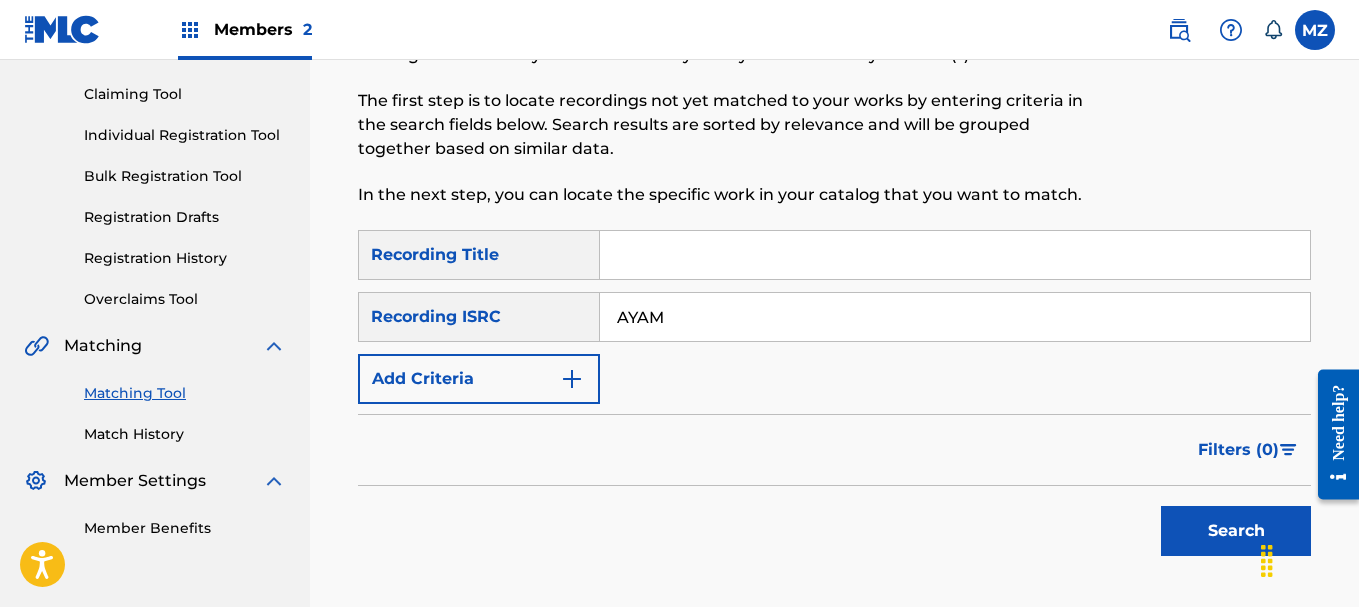 click on "AYAM" at bounding box center [955, 317] 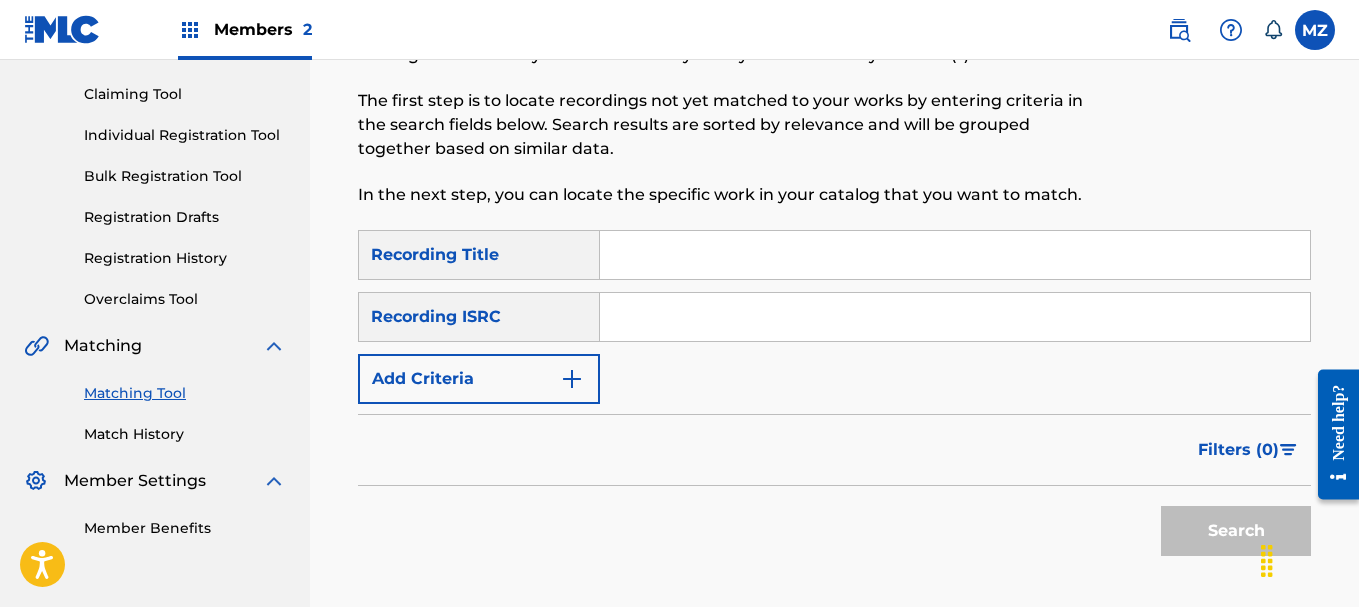 paste on "AYAM" 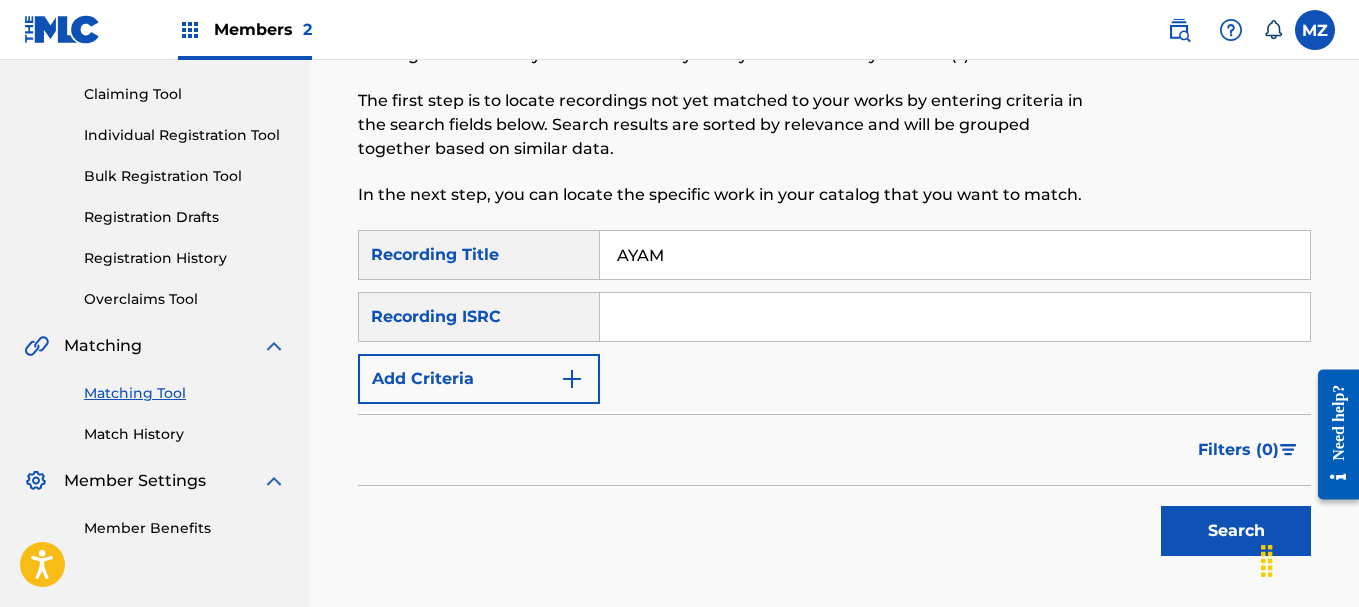 type on "AYAM" 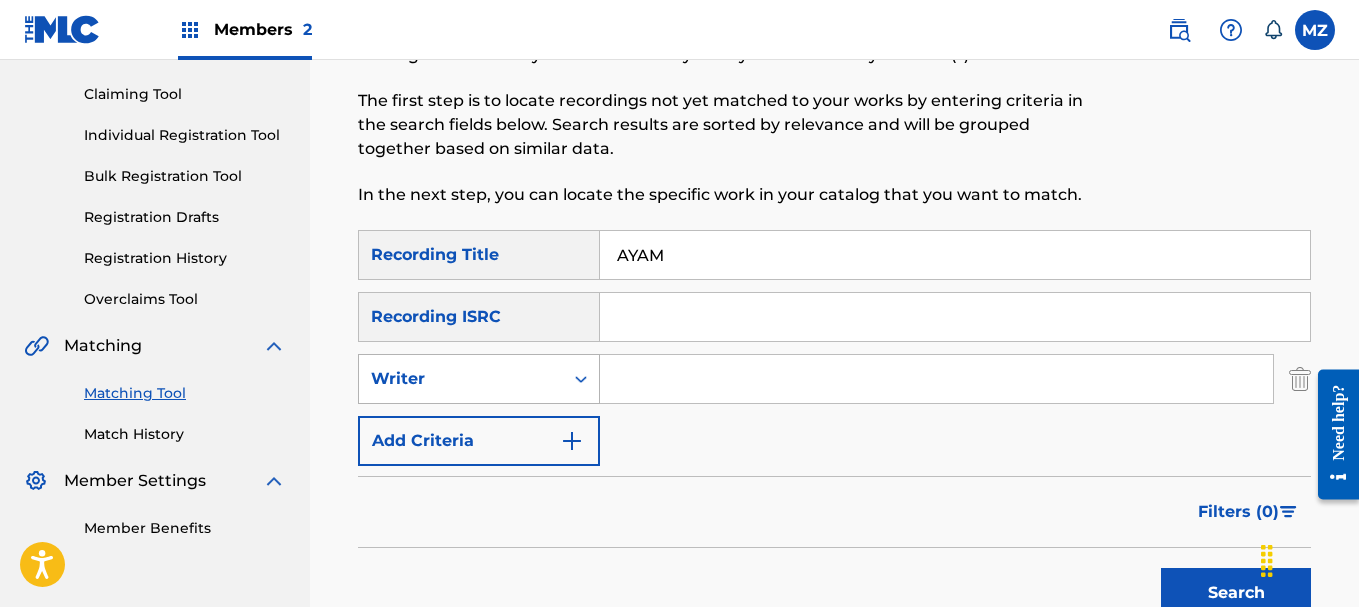 click on "Writer" at bounding box center [461, 379] 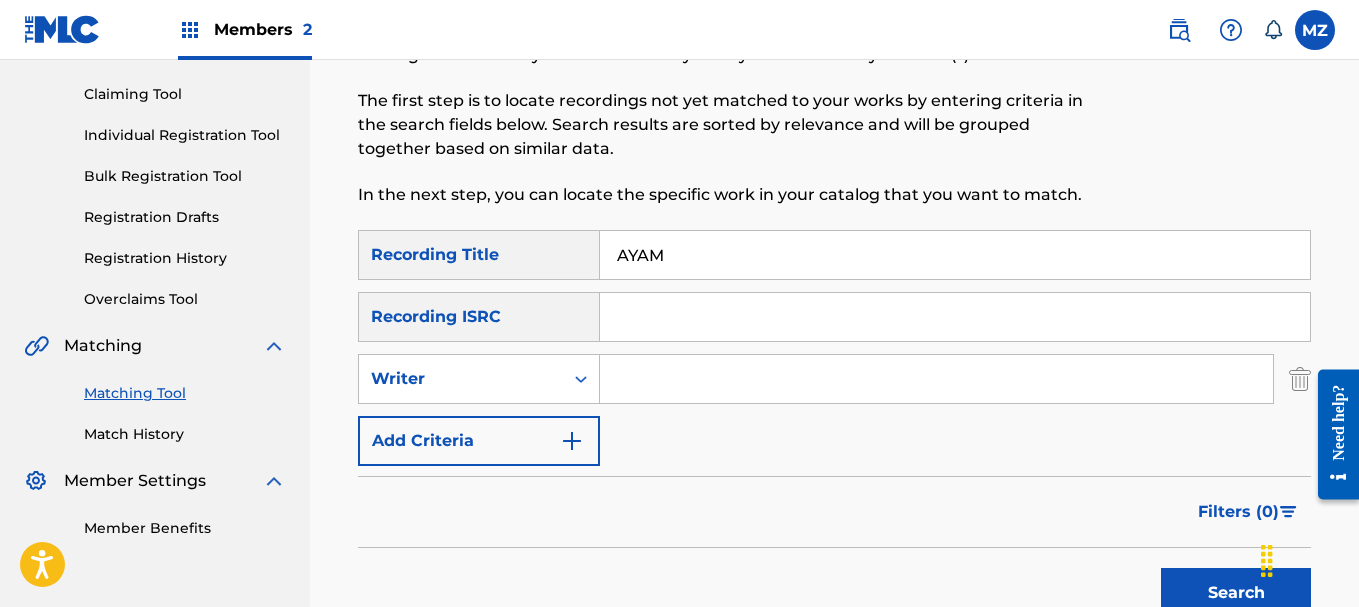 click on "Writer" at bounding box center (461, 379) 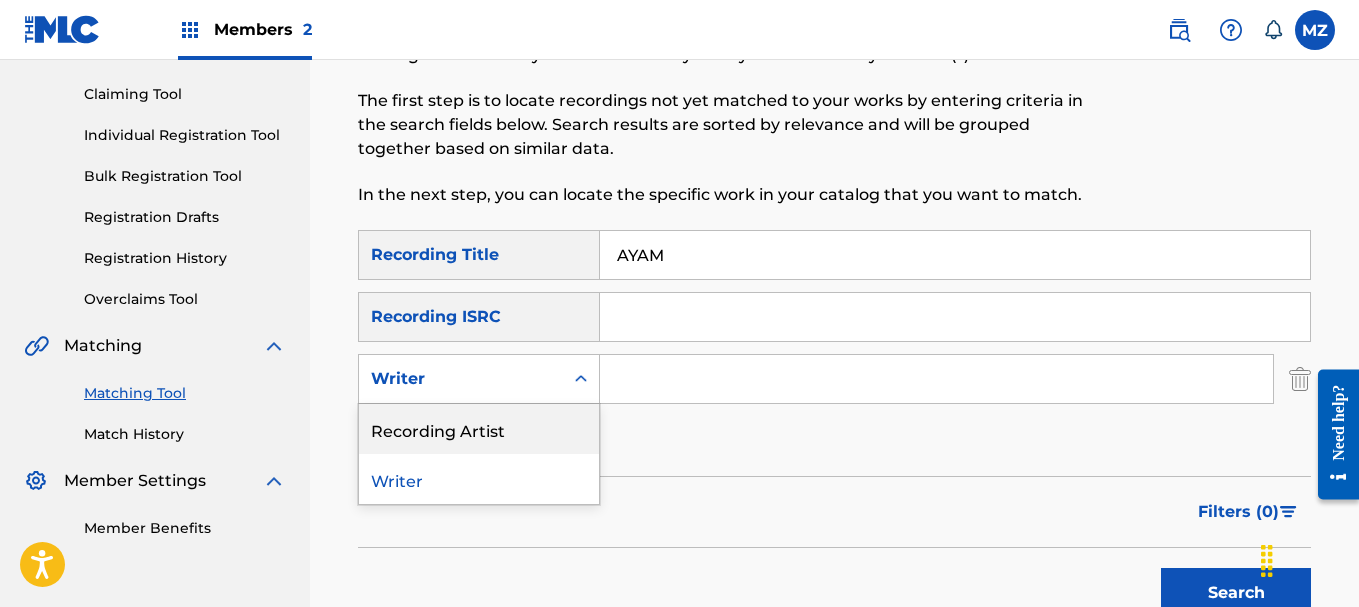 drag, startPoint x: 473, startPoint y: 423, endPoint x: 482, endPoint y: 407, distance: 18.35756 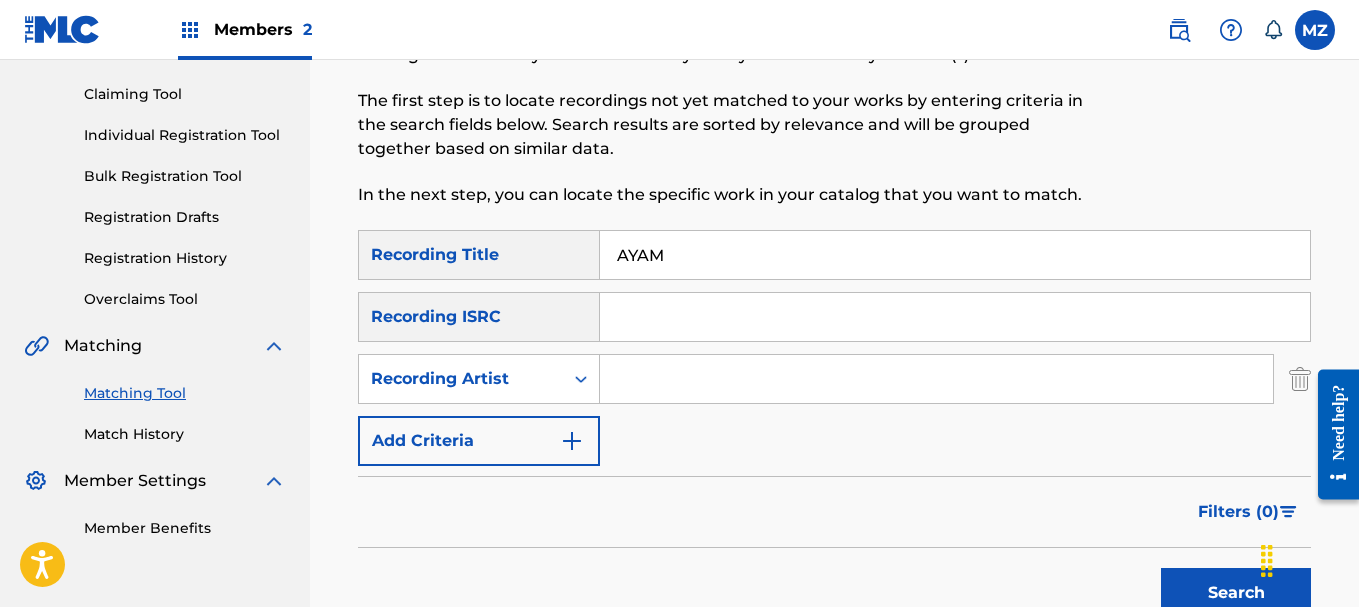 click at bounding box center [936, 379] 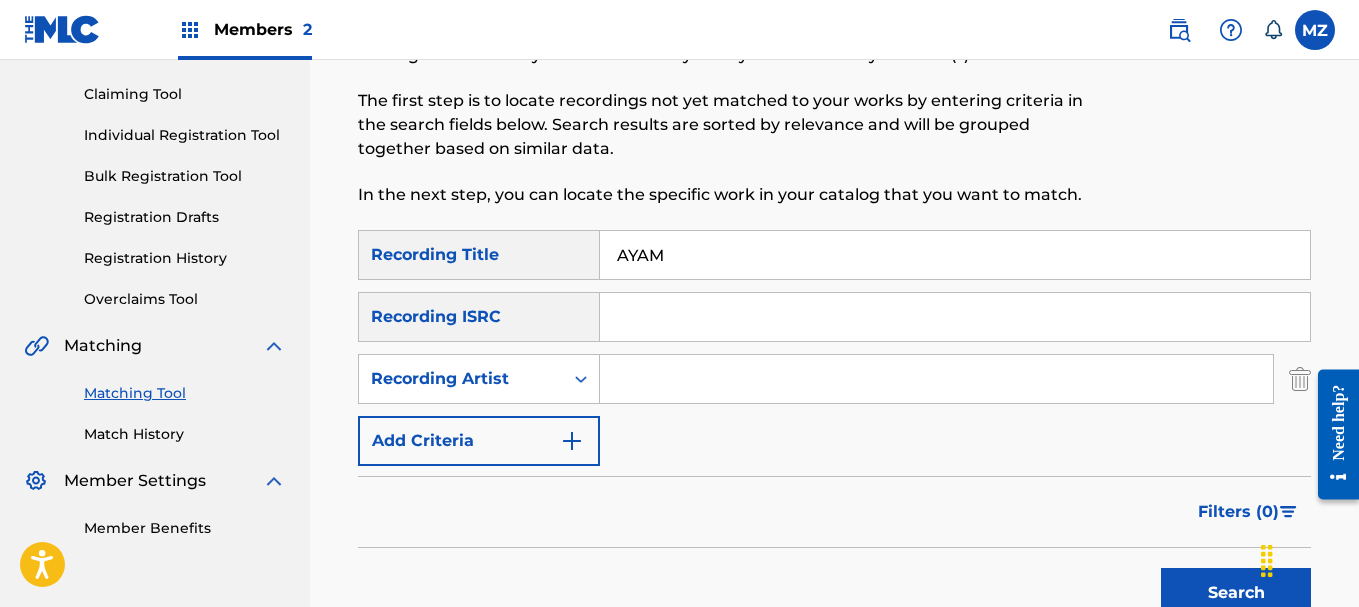 type on "ف" 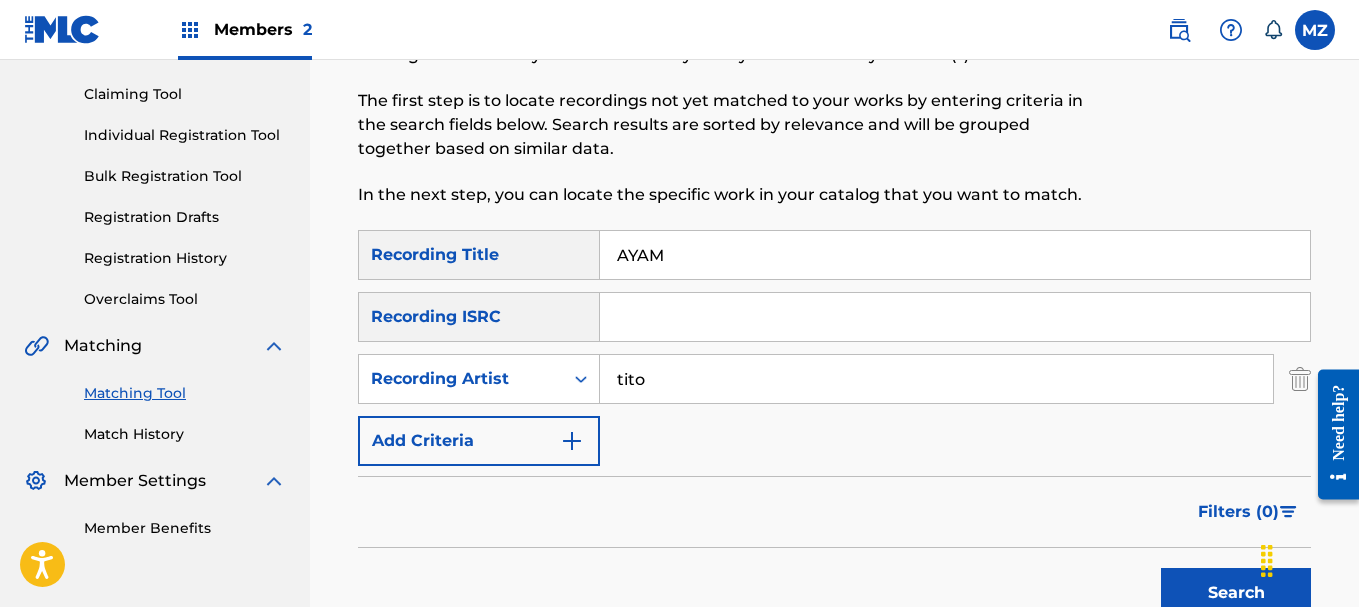 type on "tito" 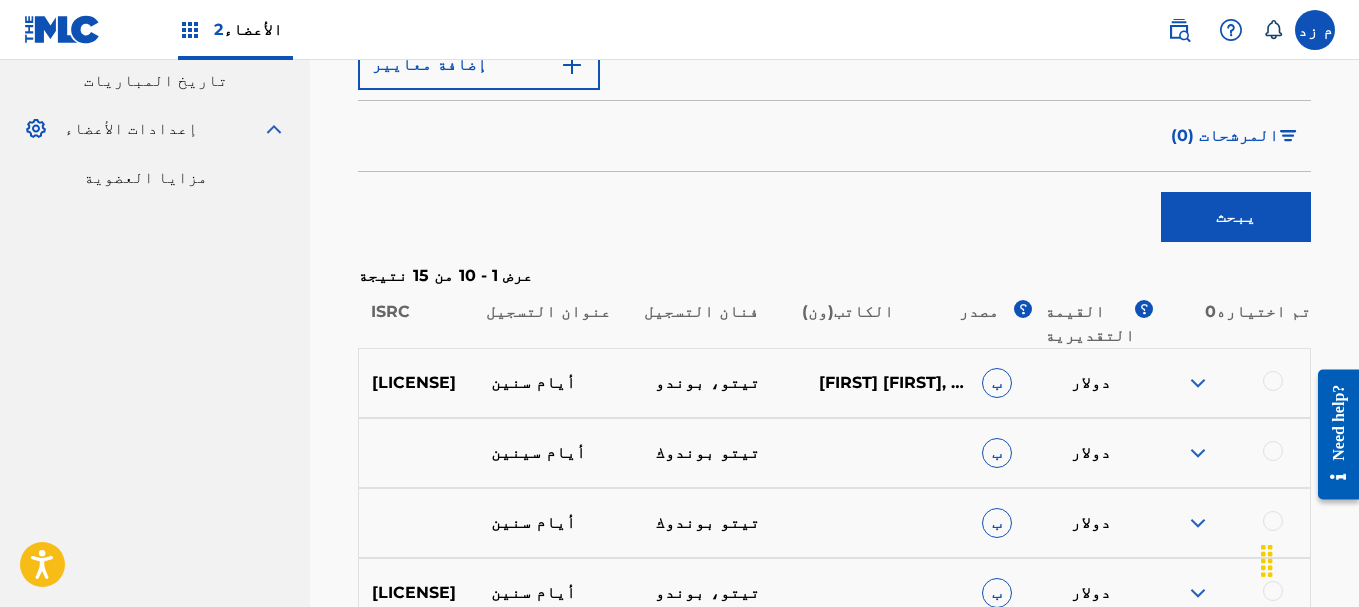 scroll, scrollTop: 618, scrollLeft: 0, axis: vertical 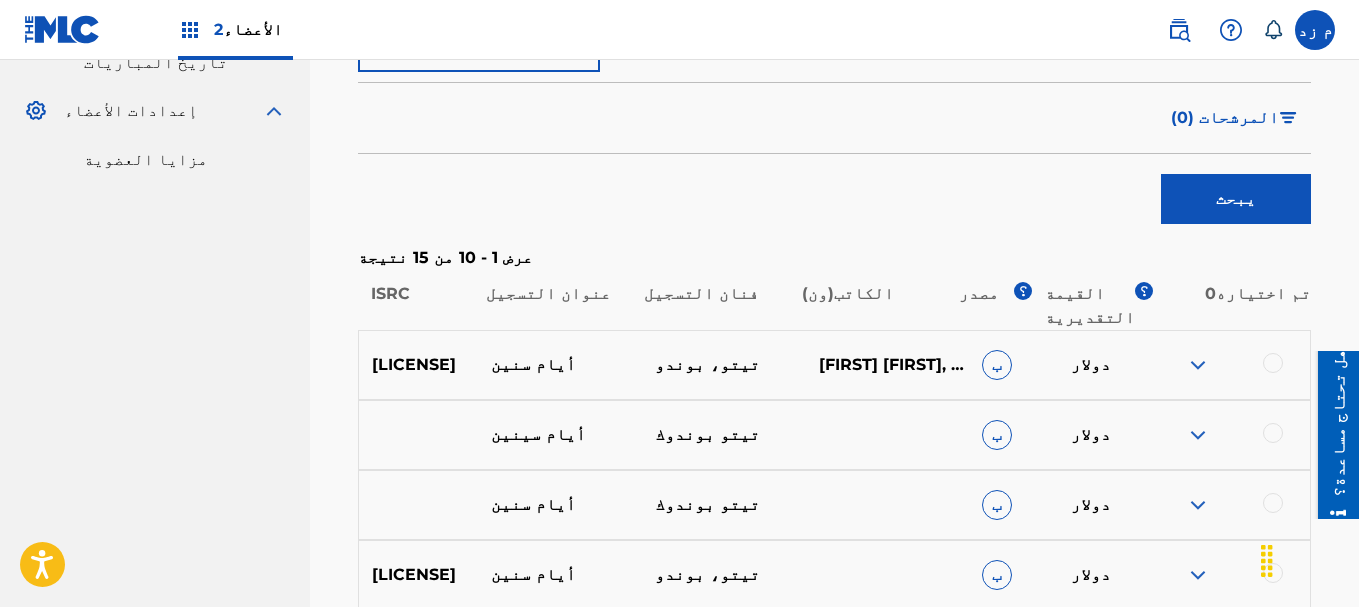 click at bounding box center [1198, 435] 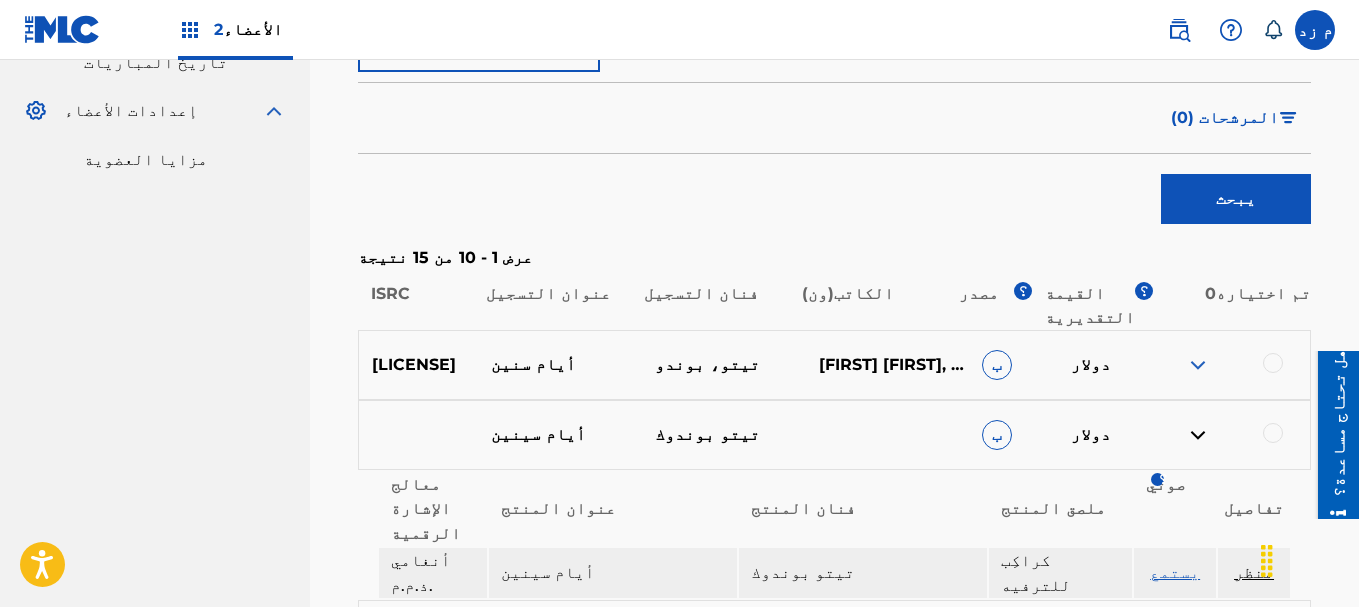 scroll, scrollTop: 818, scrollLeft: 0, axis: vertical 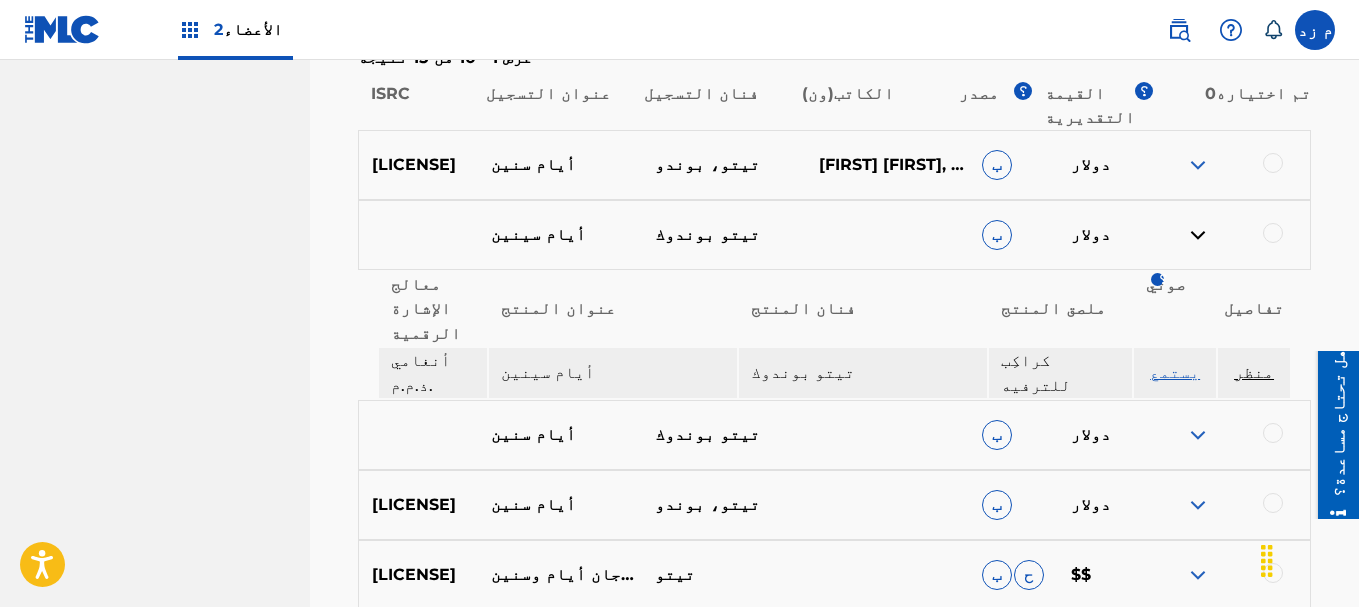 click at bounding box center [1198, 435] 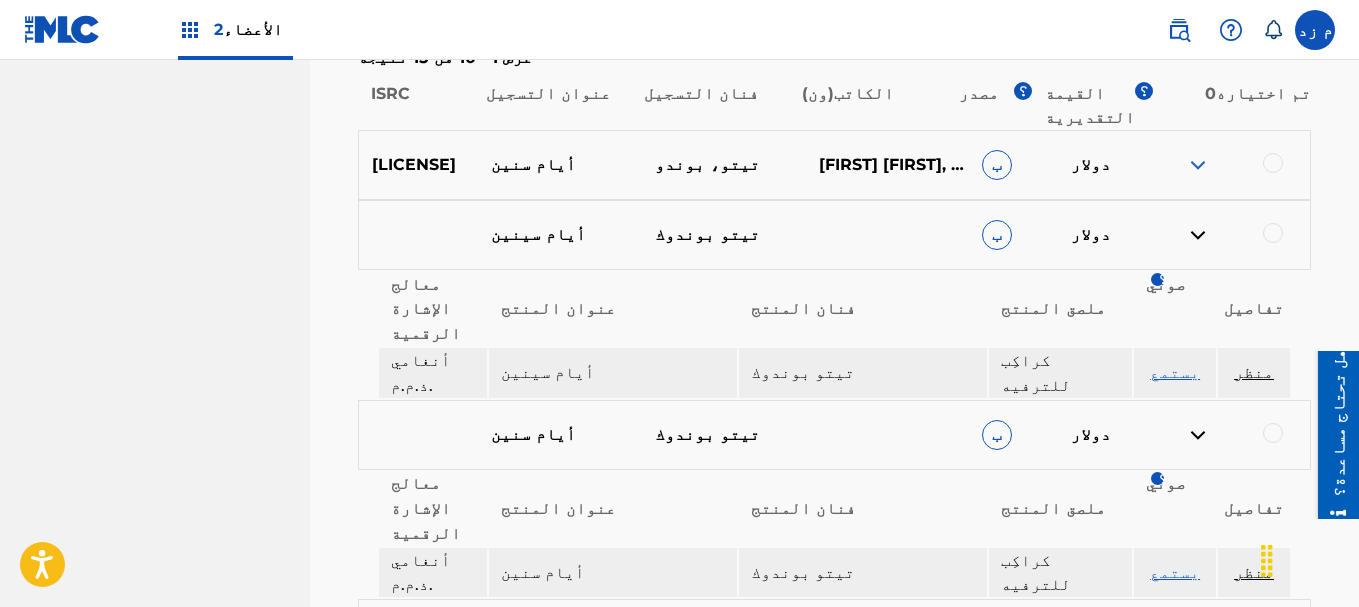 scroll, scrollTop: 618, scrollLeft: 0, axis: vertical 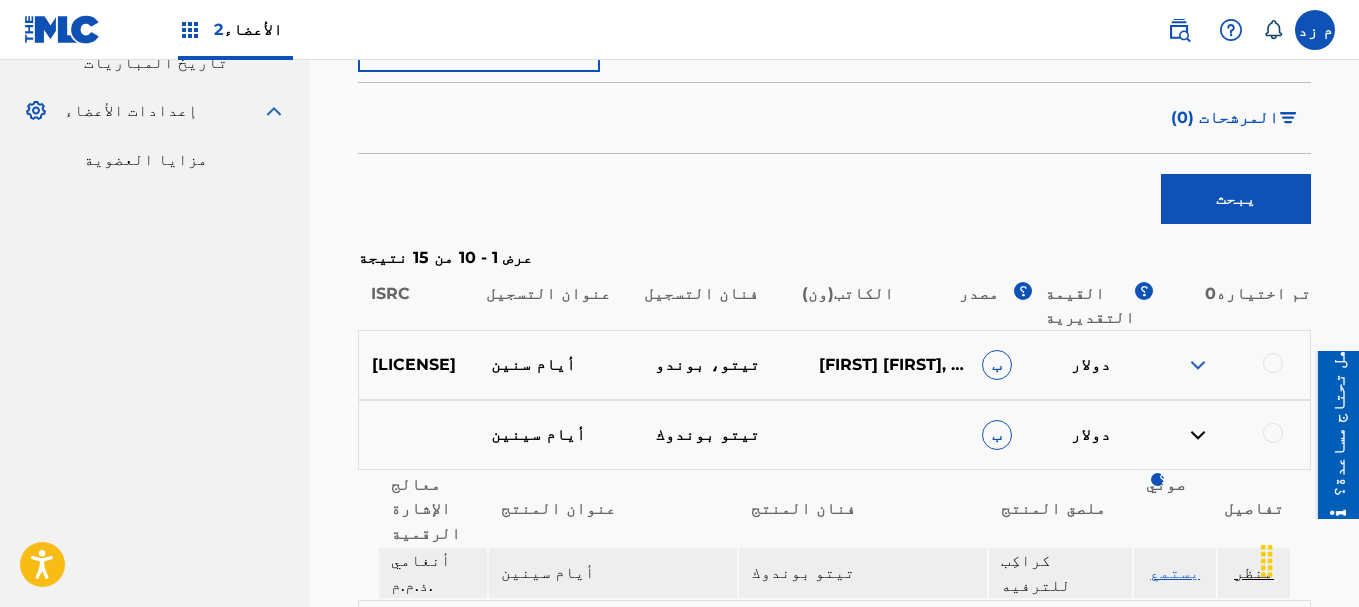 click at bounding box center [1198, 365] 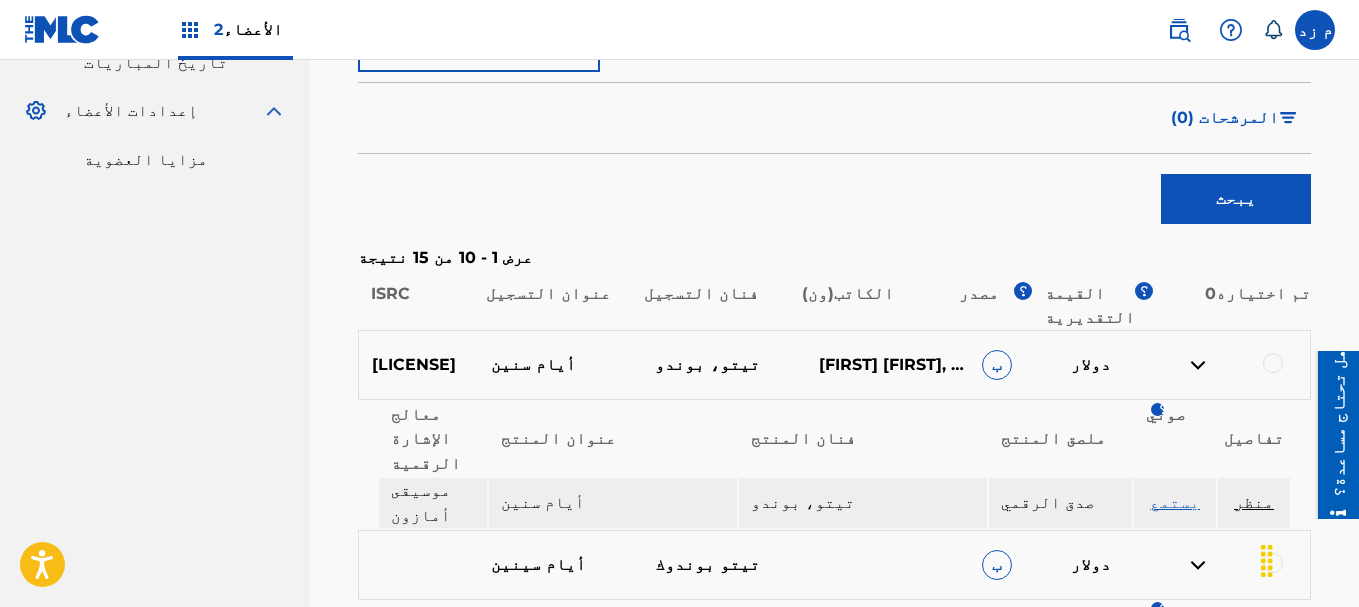 click on "منظر" at bounding box center (1254, 502) 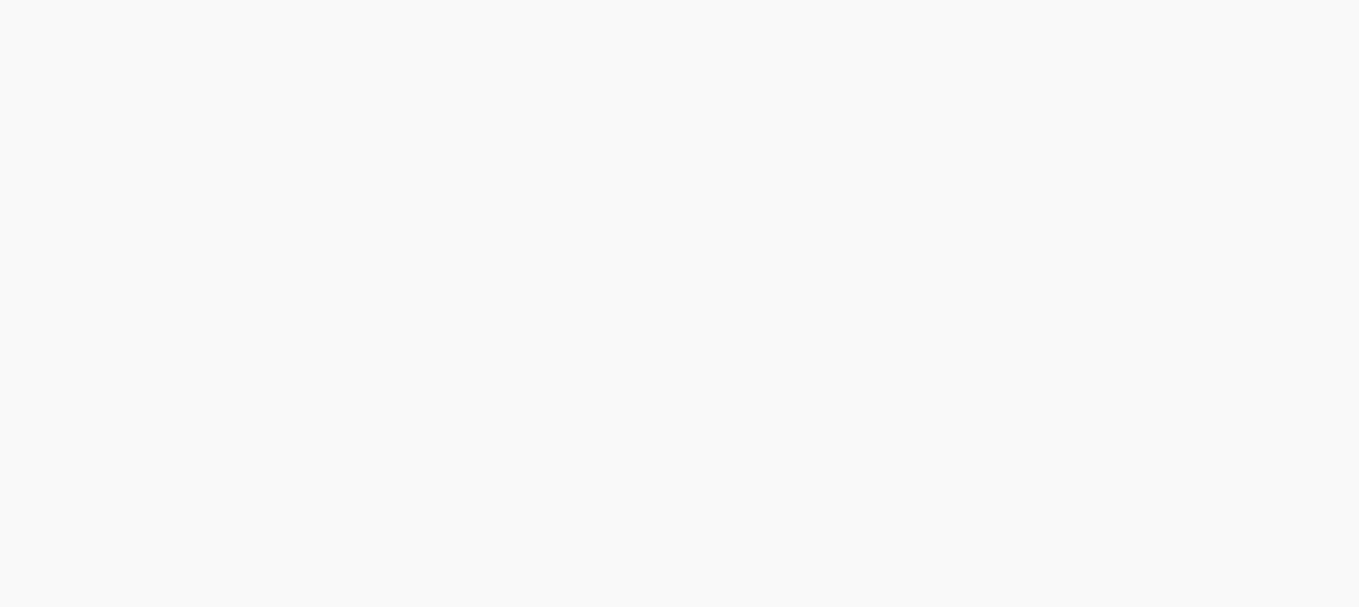 scroll, scrollTop: 0, scrollLeft: 0, axis: both 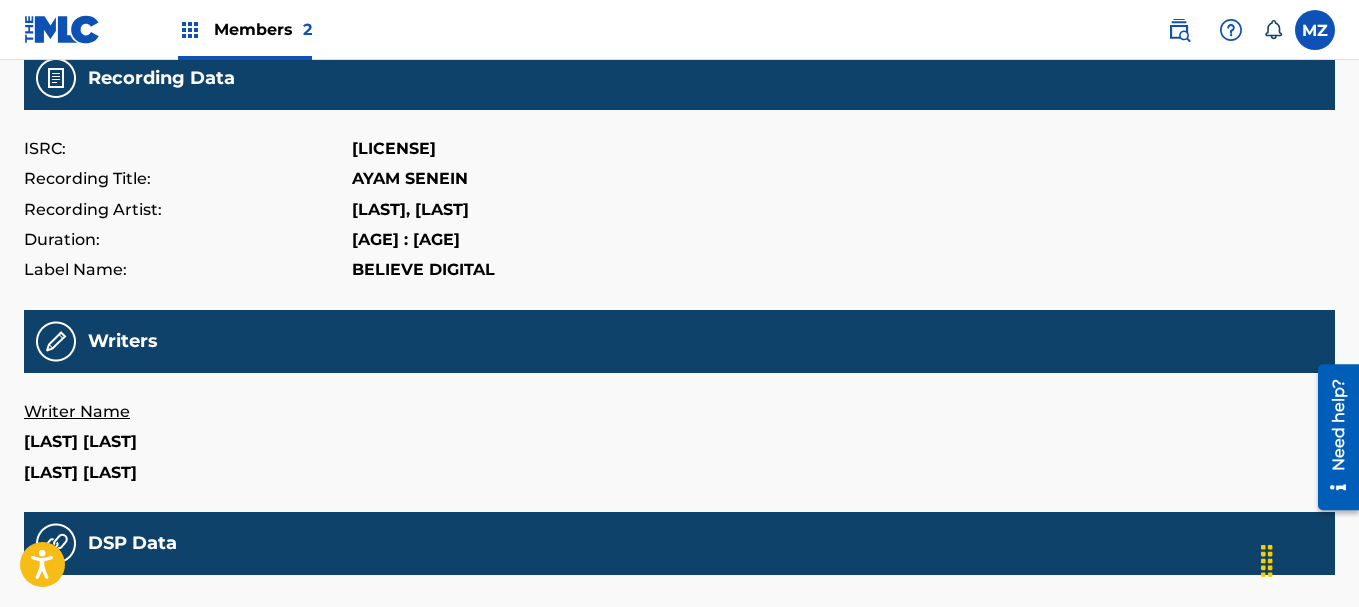 click on "AYAM SENEIN" at bounding box center [410, 179] 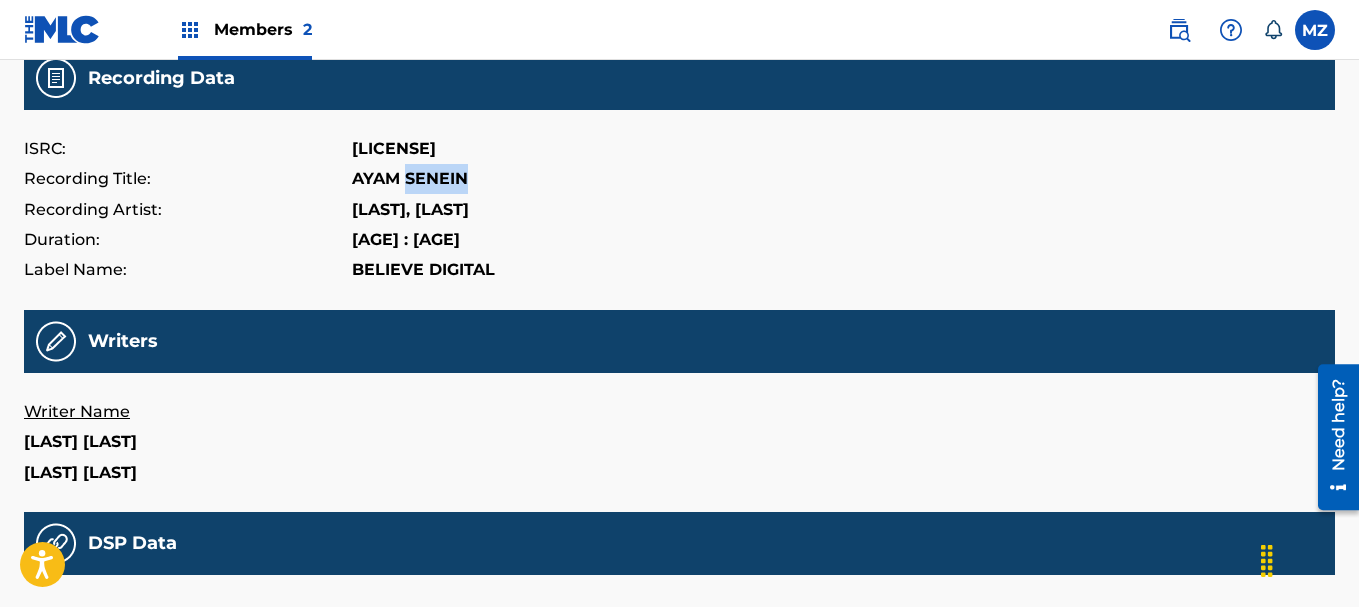 click on "AYAM SENEIN" at bounding box center (410, 179) 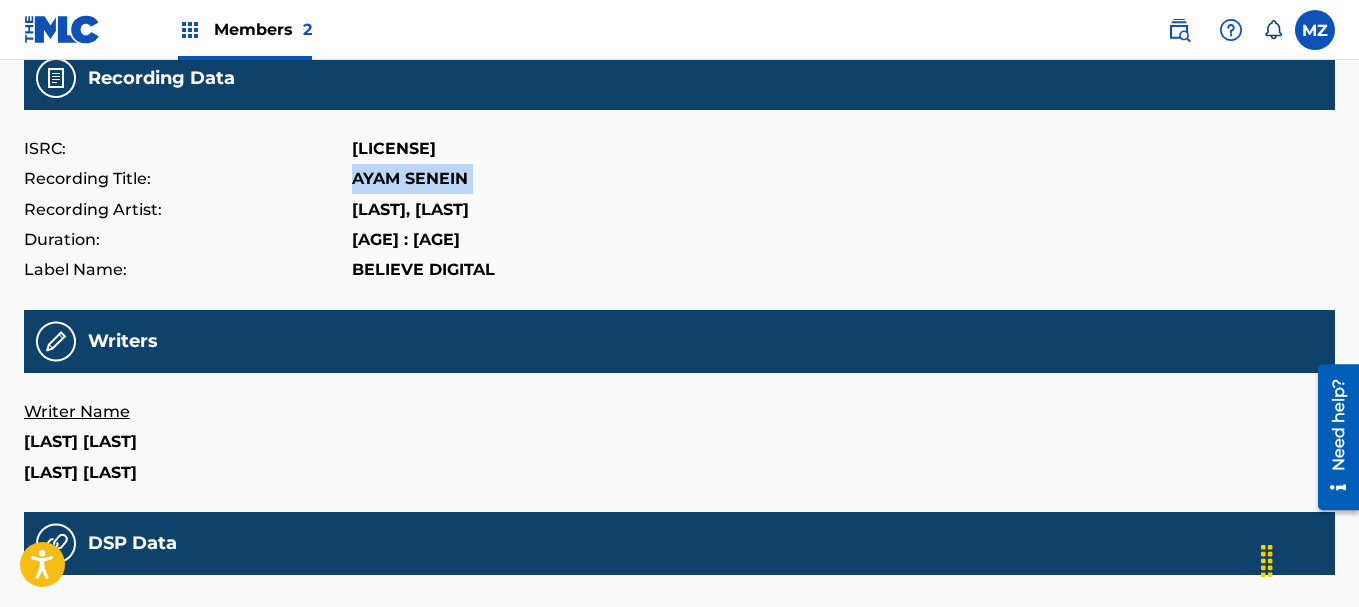 click on "AYAM SENEIN" at bounding box center [410, 179] 